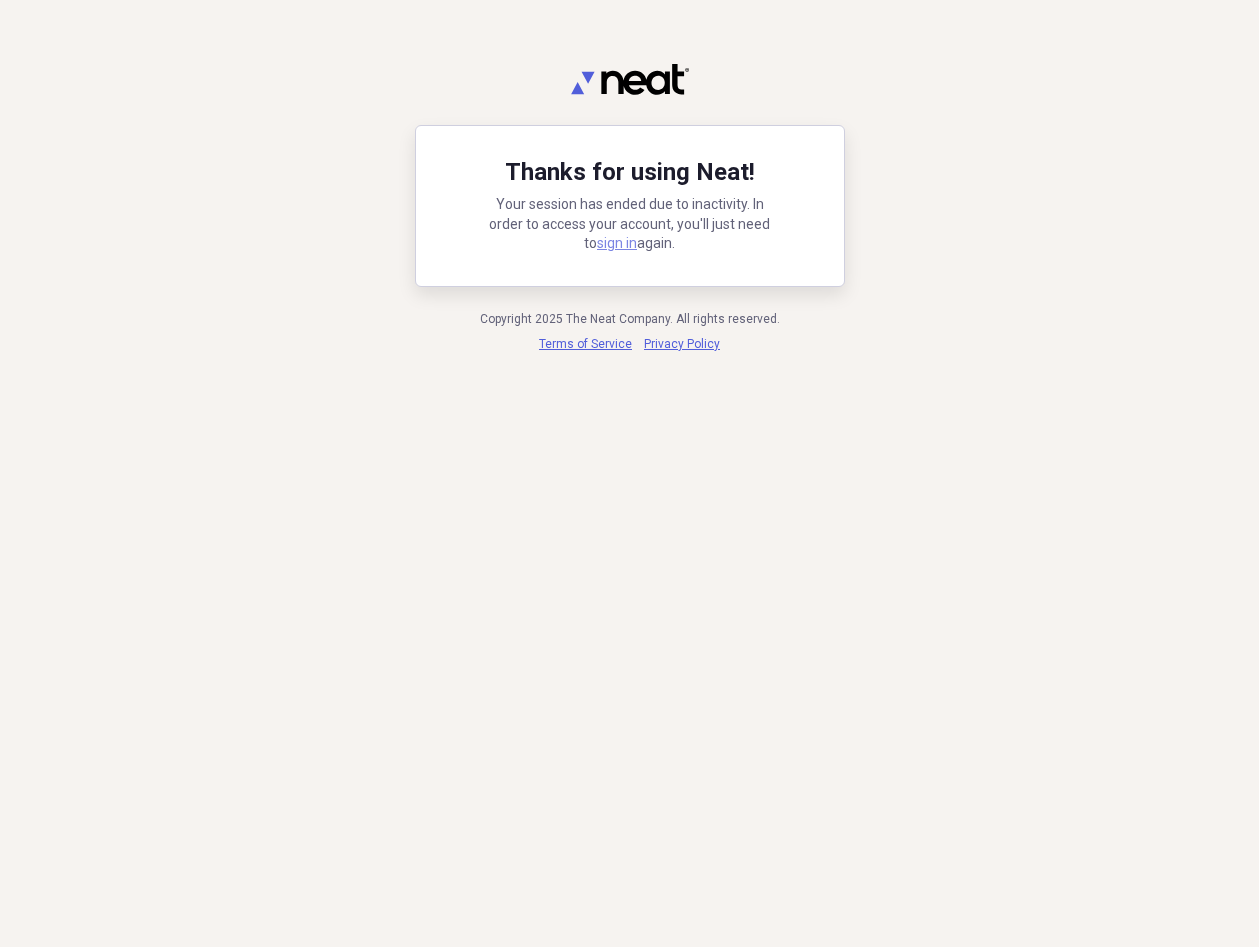 scroll, scrollTop: 0, scrollLeft: 0, axis: both 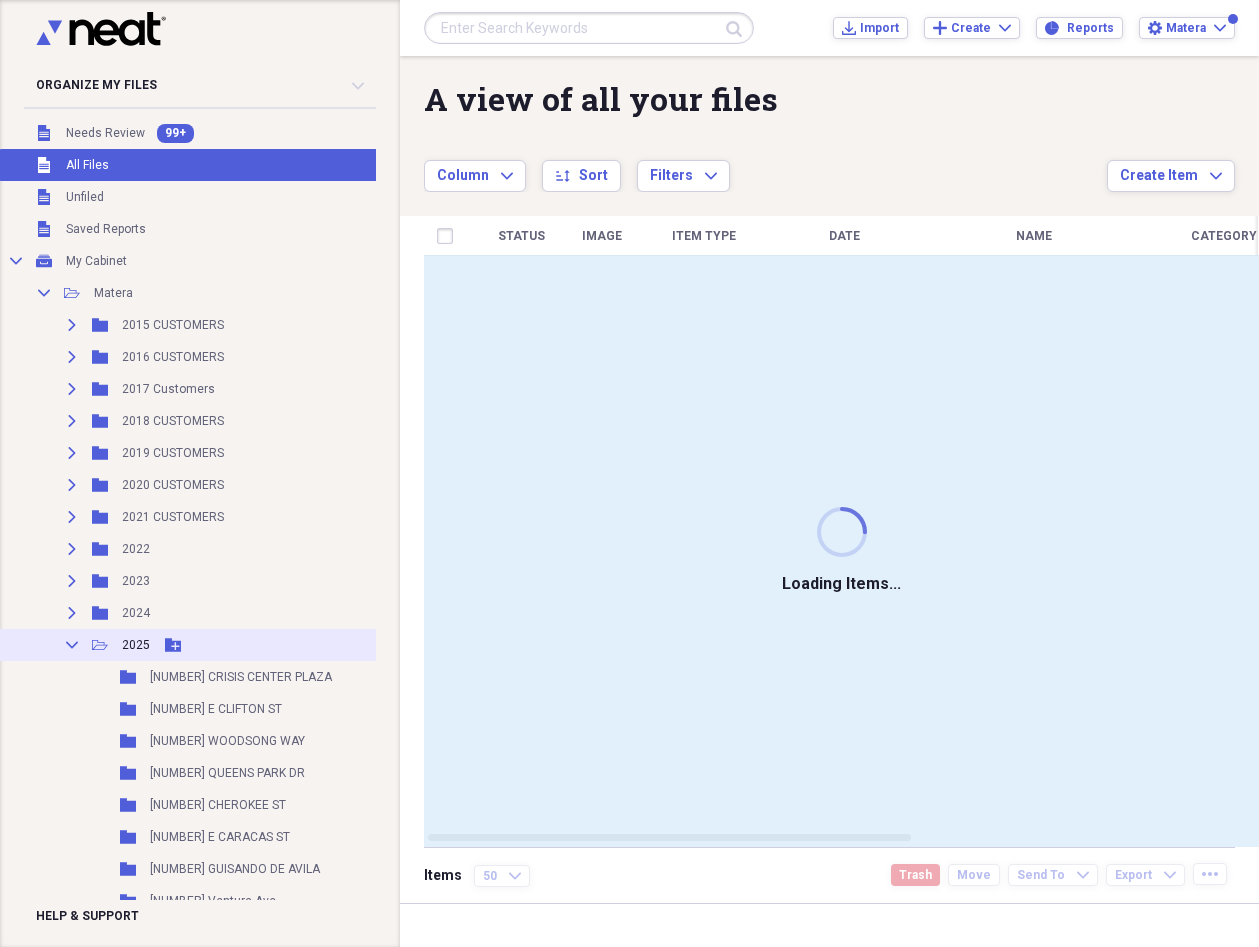 click on "Add Folder" 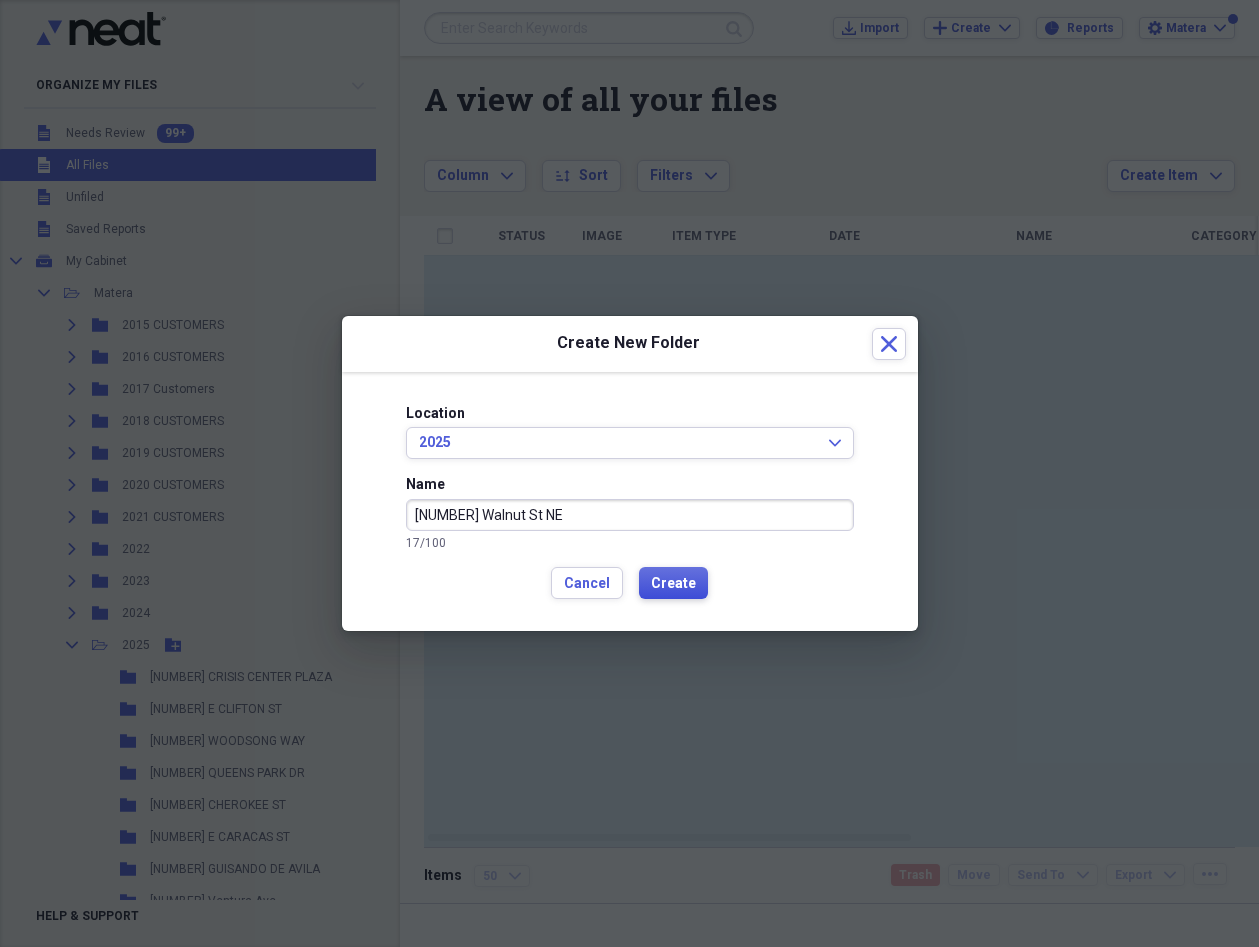 type on "[NUMBER] Walnut St NE" 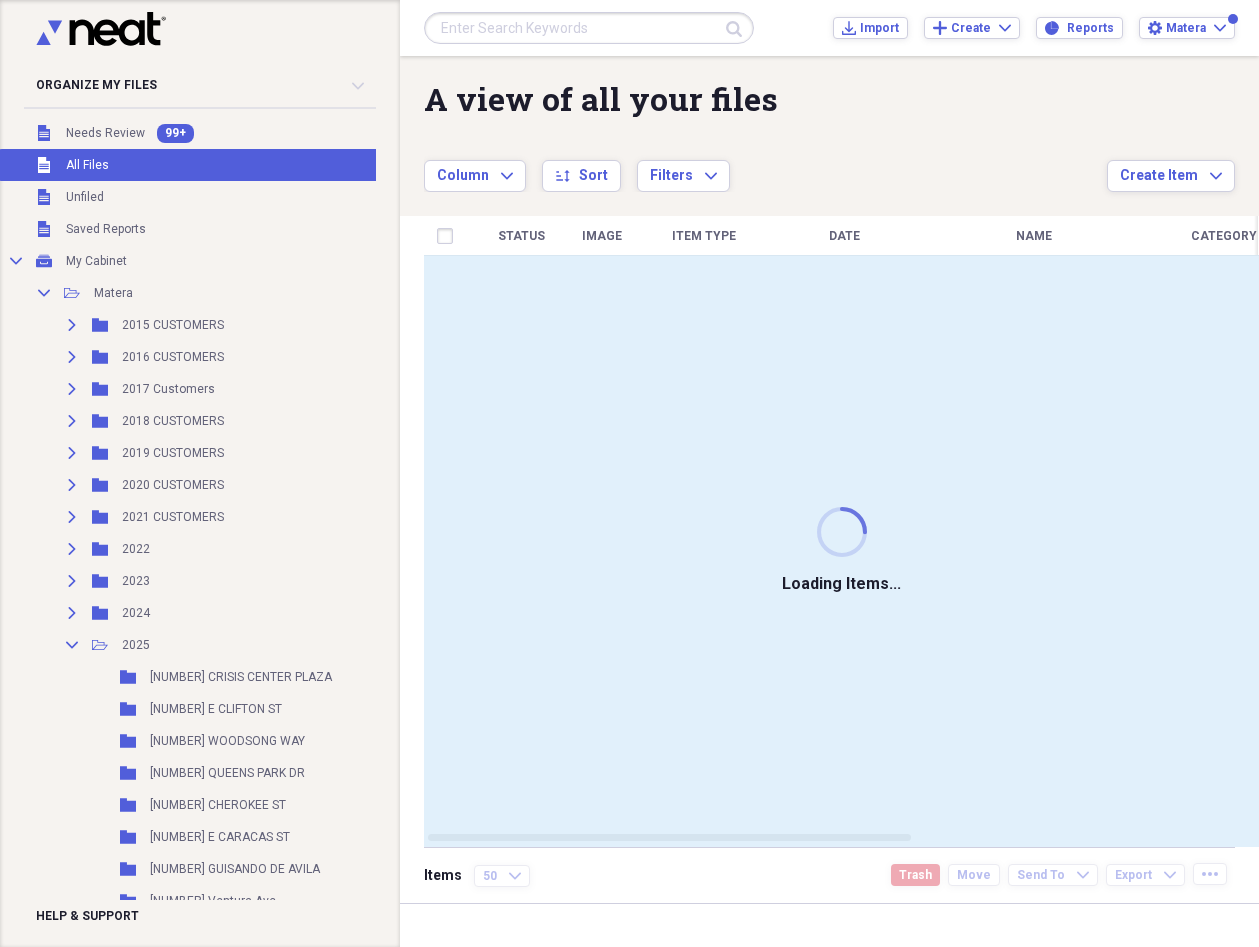 drag, startPoint x: 903, startPoint y: 140, endPoint x: 858, endPoint y: 138, distance: 45.044422 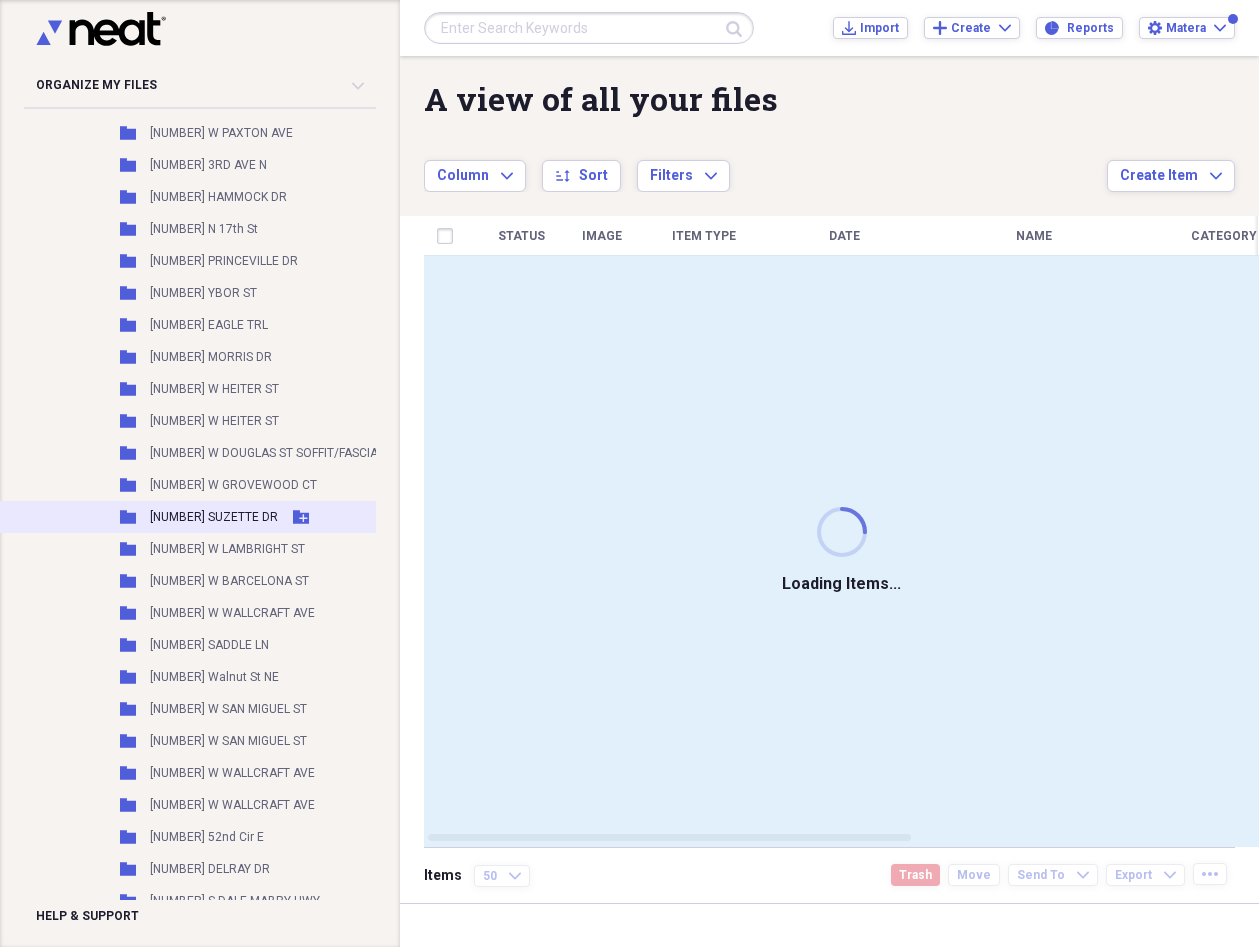 scroll, scrollTop: 3389, scrollLeft: 0, axis: vertical 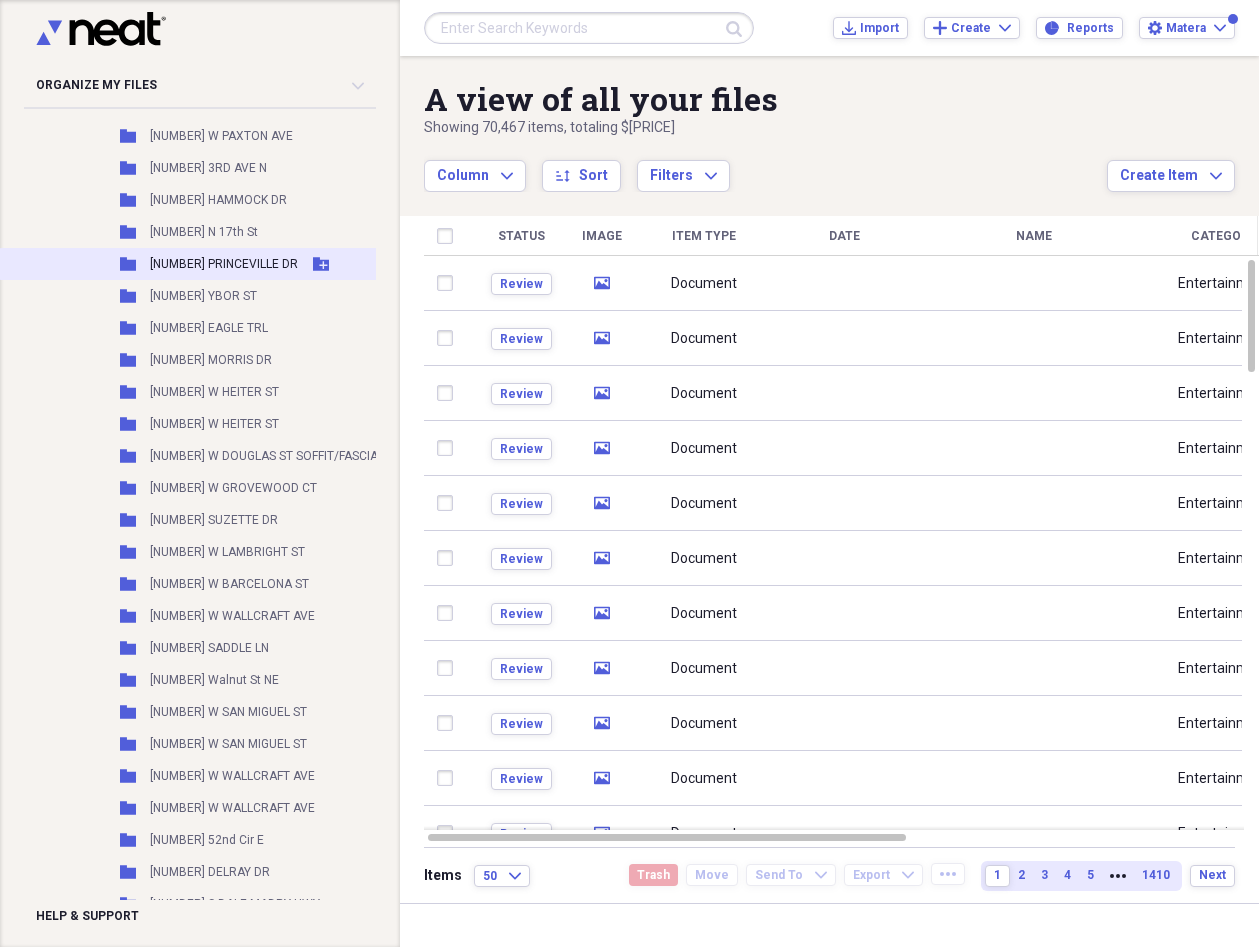 click on "[NUMBER] PRINCEVILLE DR" at bounding box center (224, 264) 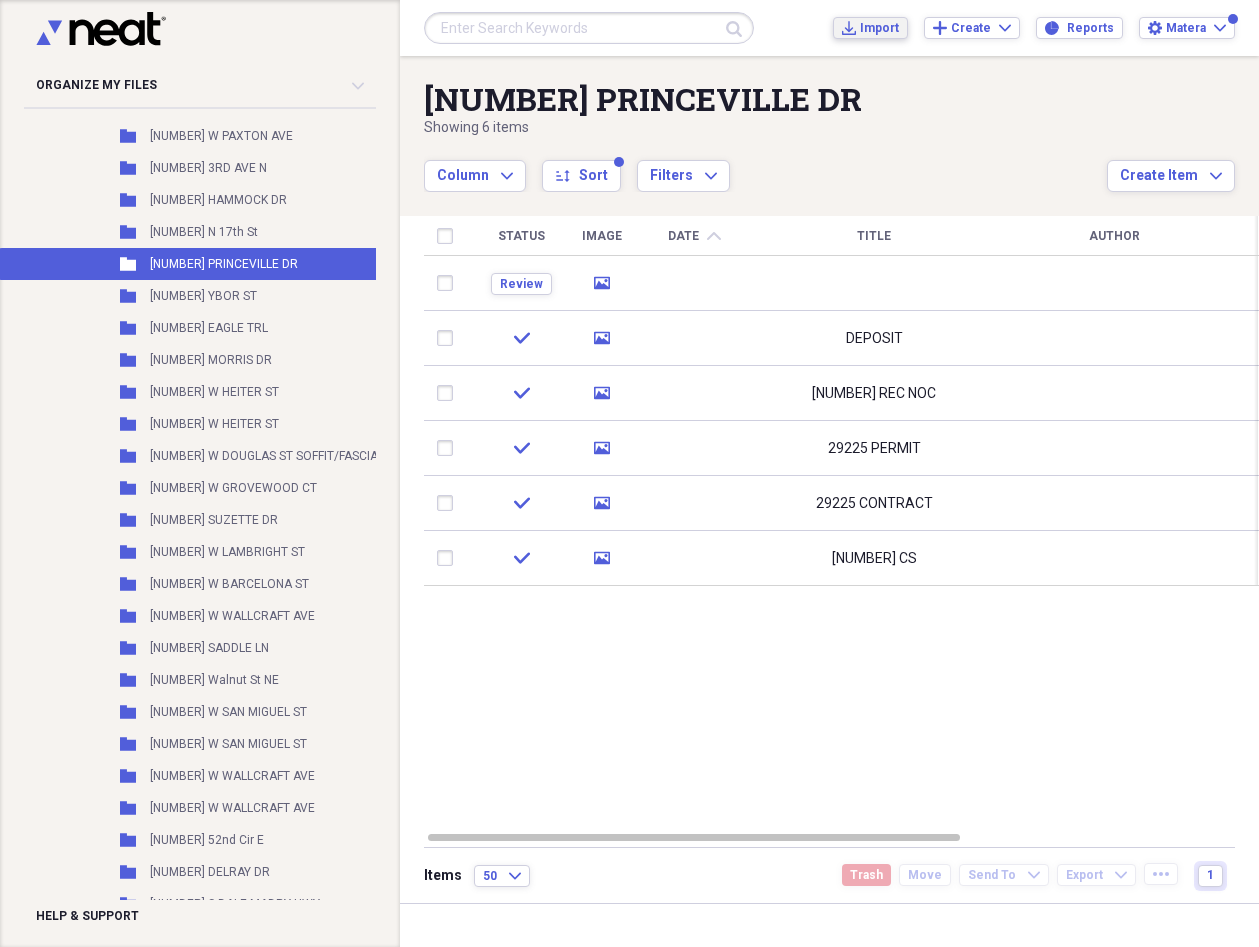 click on "Import" at bounding box center (879, 28) 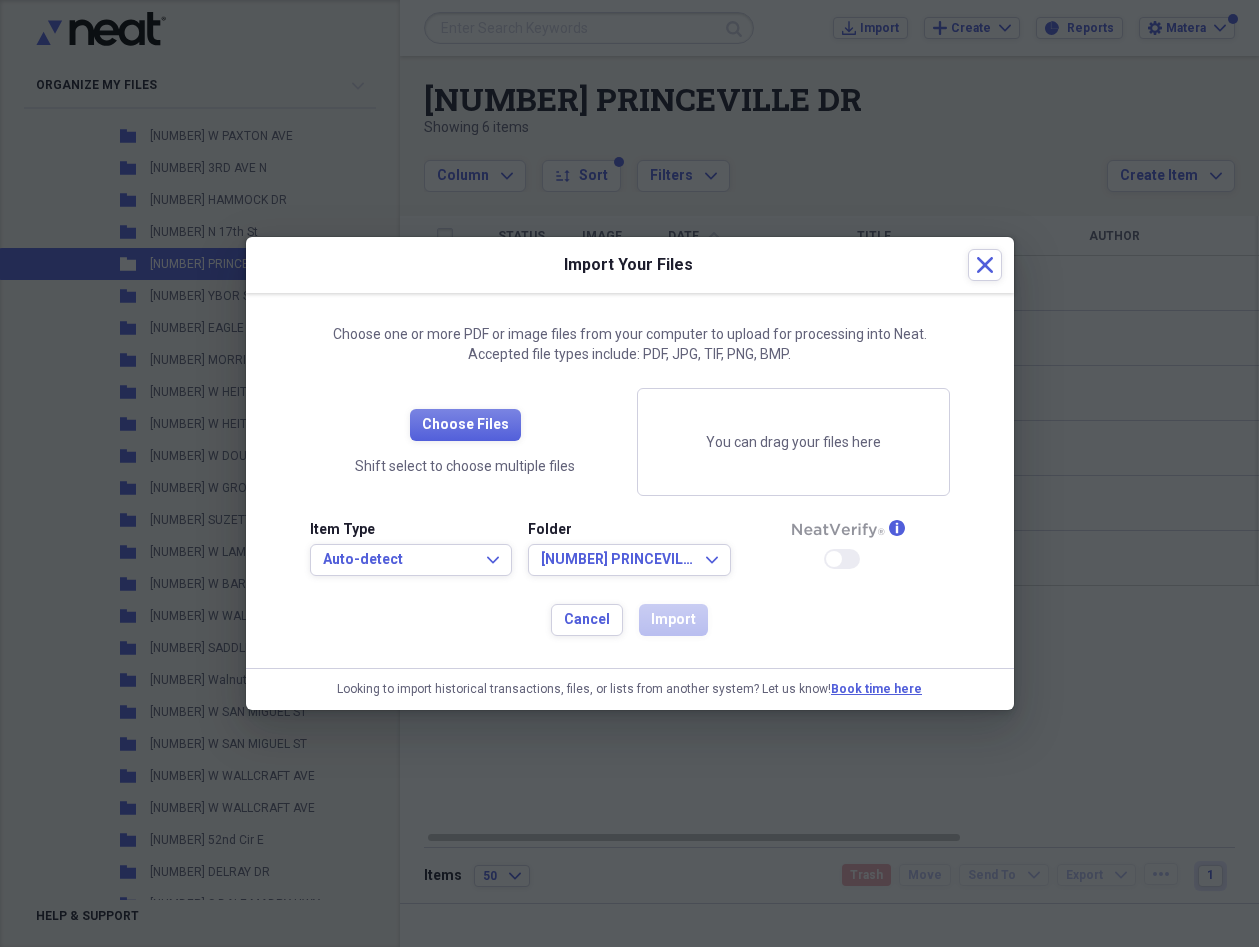 click on "Item Type Auto-detect Expand Folder [NUMBER] PRINCEVILLE DR Expand info Enable Neat Verify" at bounding box center (630, 556) 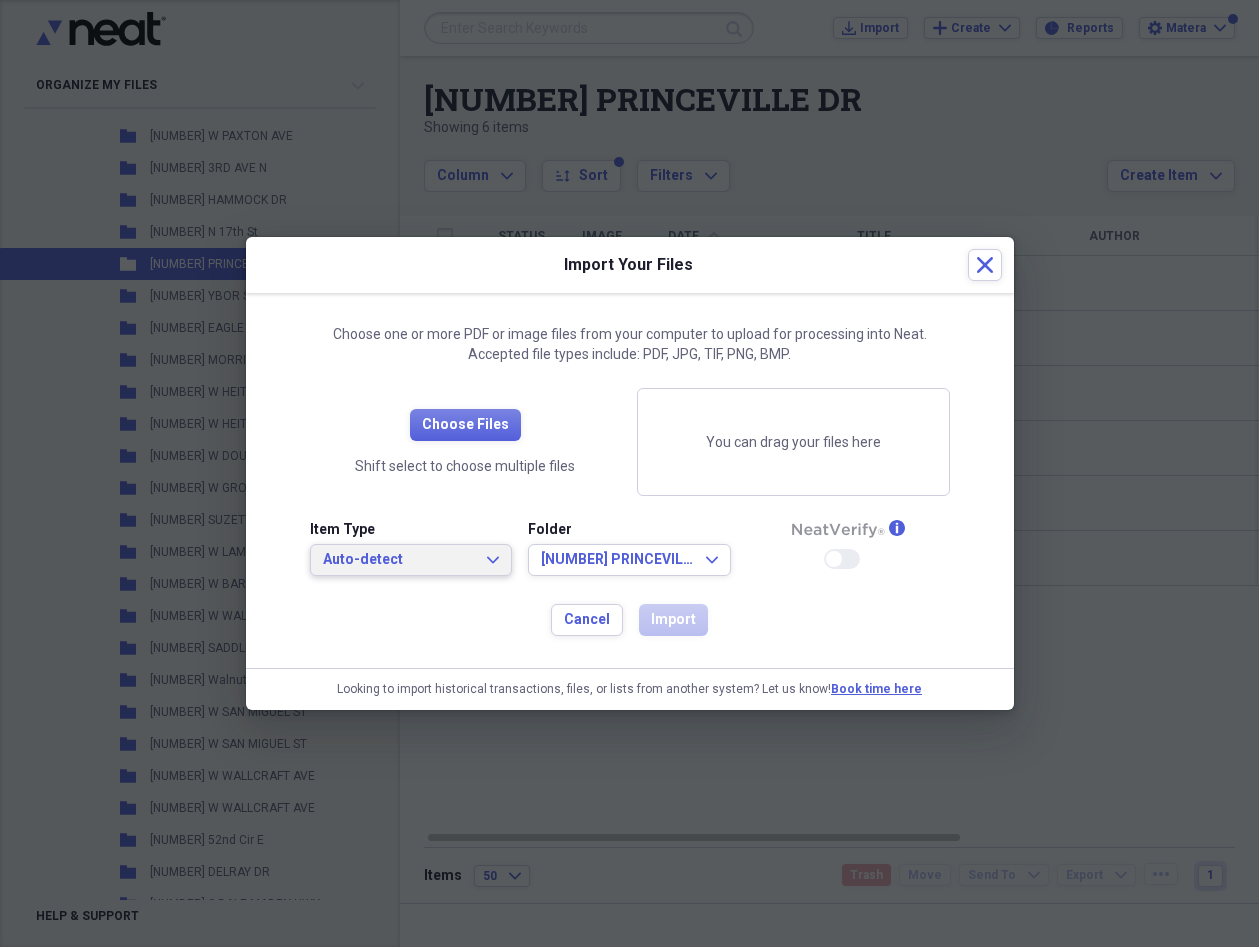 drag, startPoint x: 421, startPoint y: 567, endPoint x: 458, endPoint y: 550, distance: 40.718548 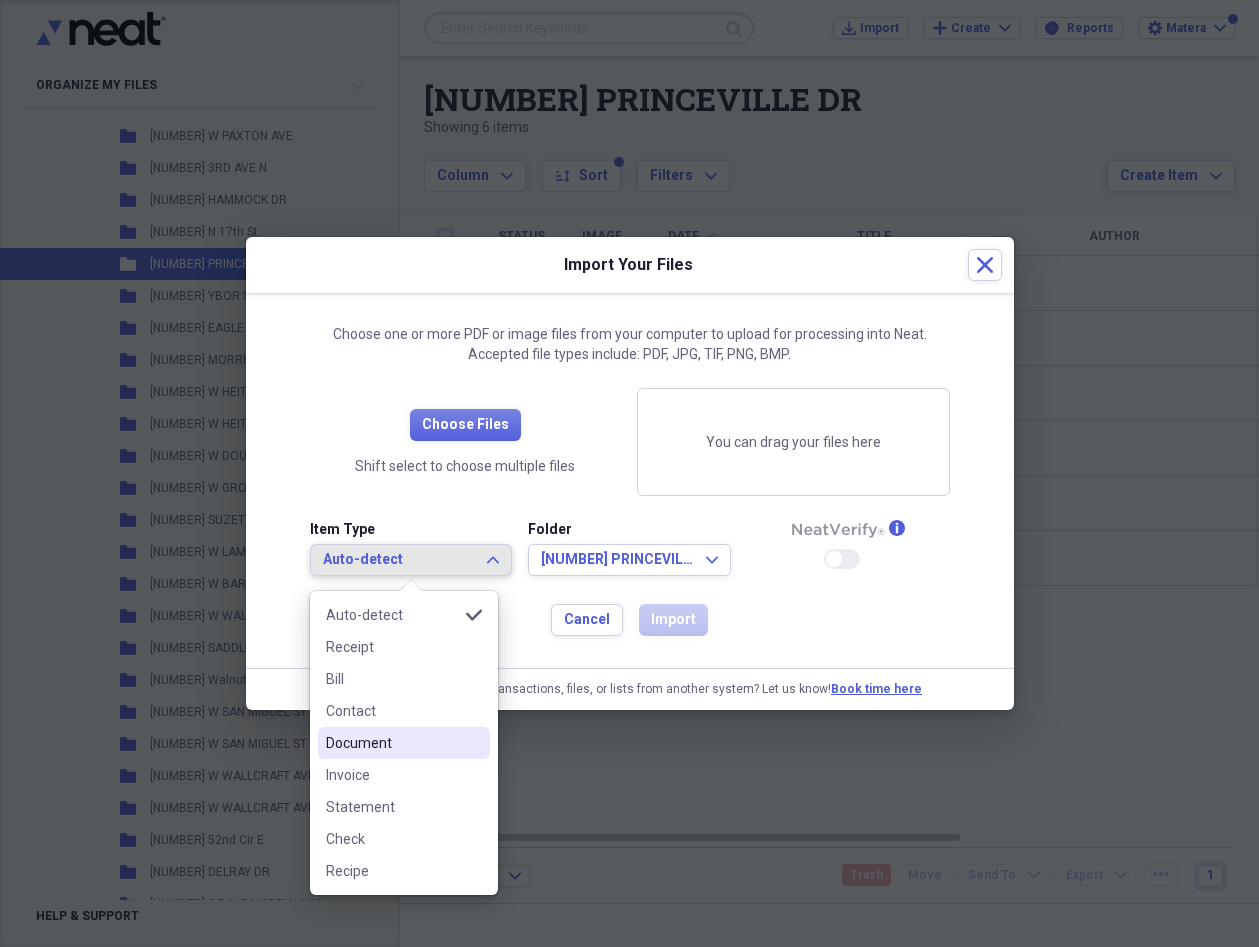 click on "Document" at bounding box center (404, 743) 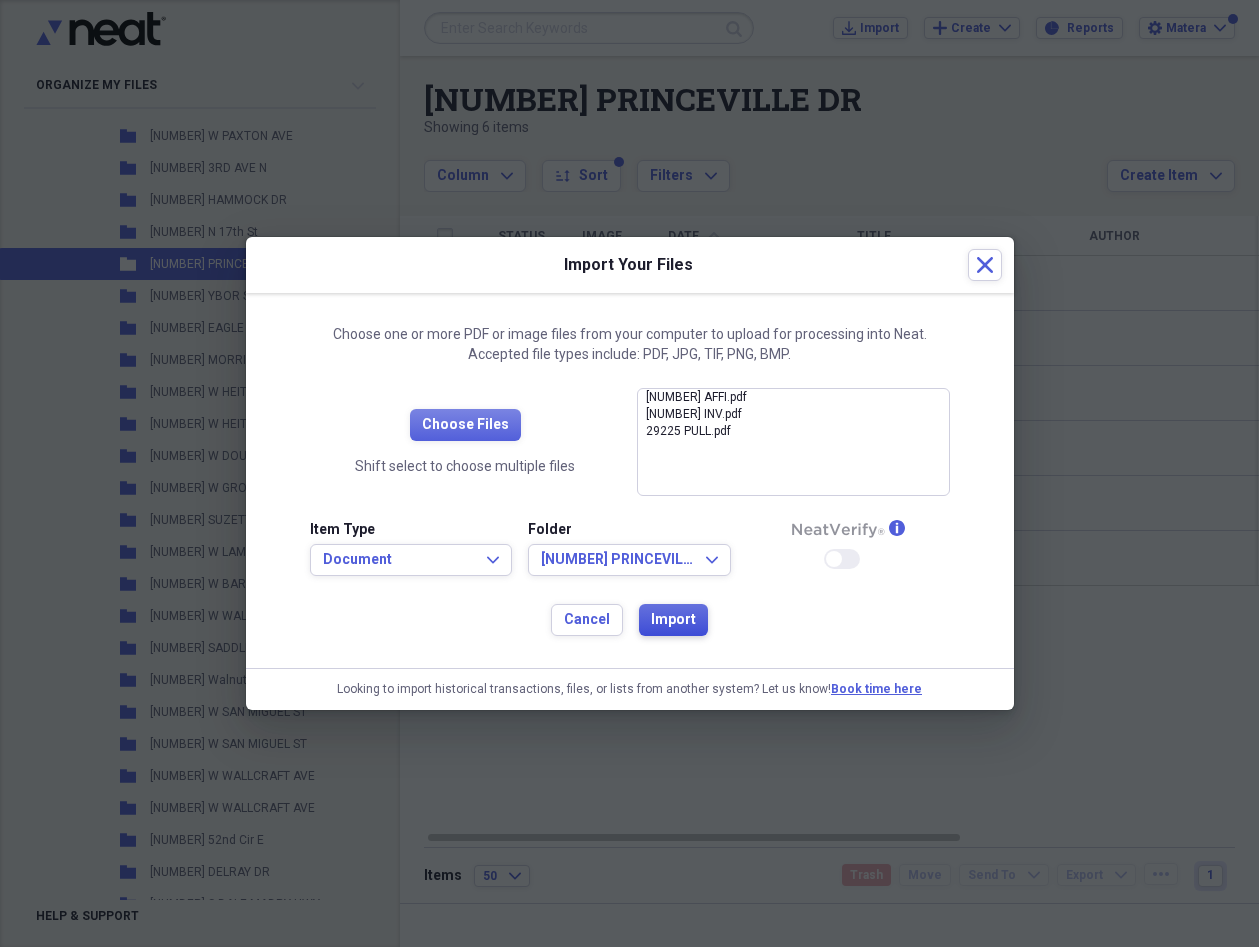 click on "Import" at bounding box center (673, 620) 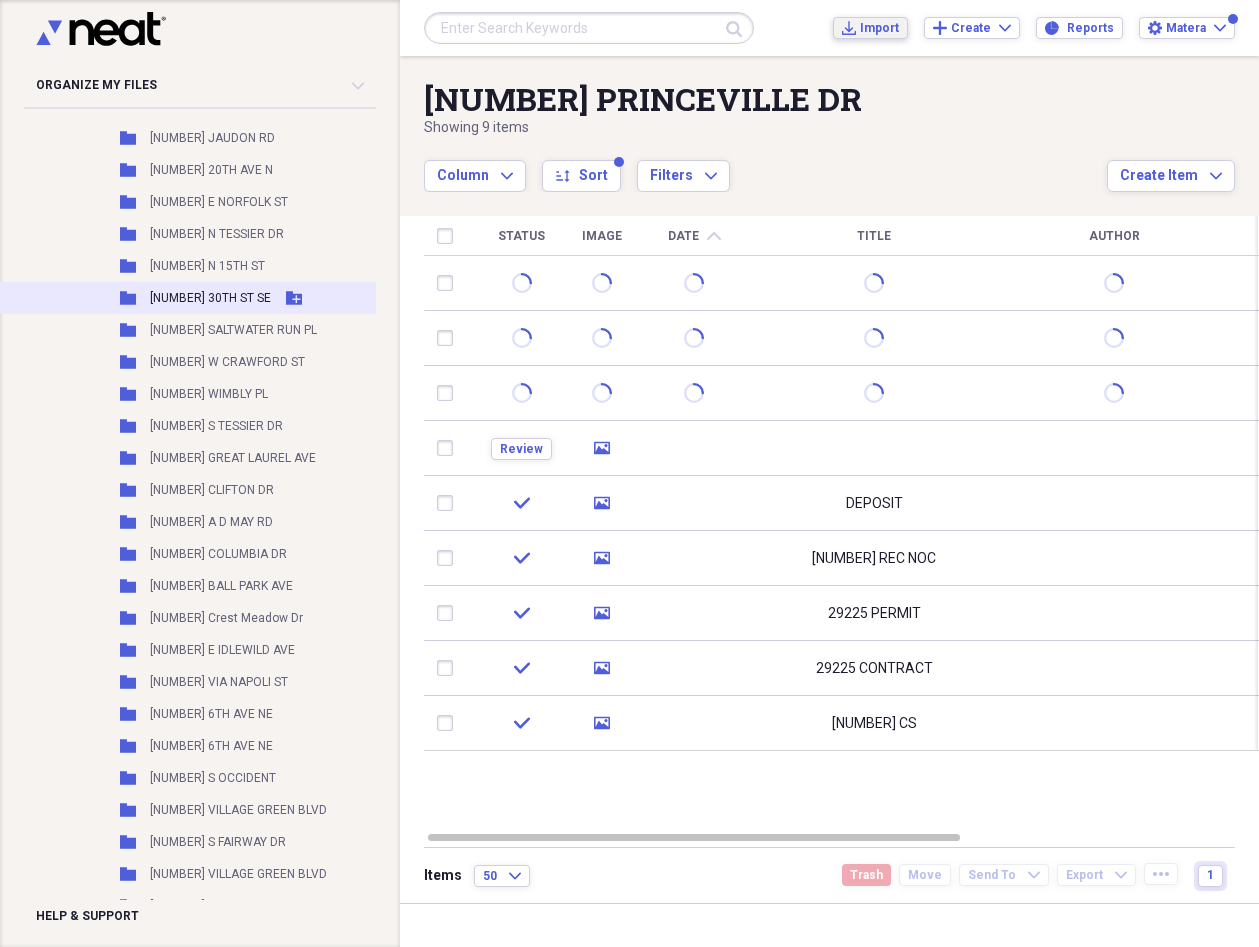 scroll, scrollTop: 2364, scrollLeft: 0, axis: vertical 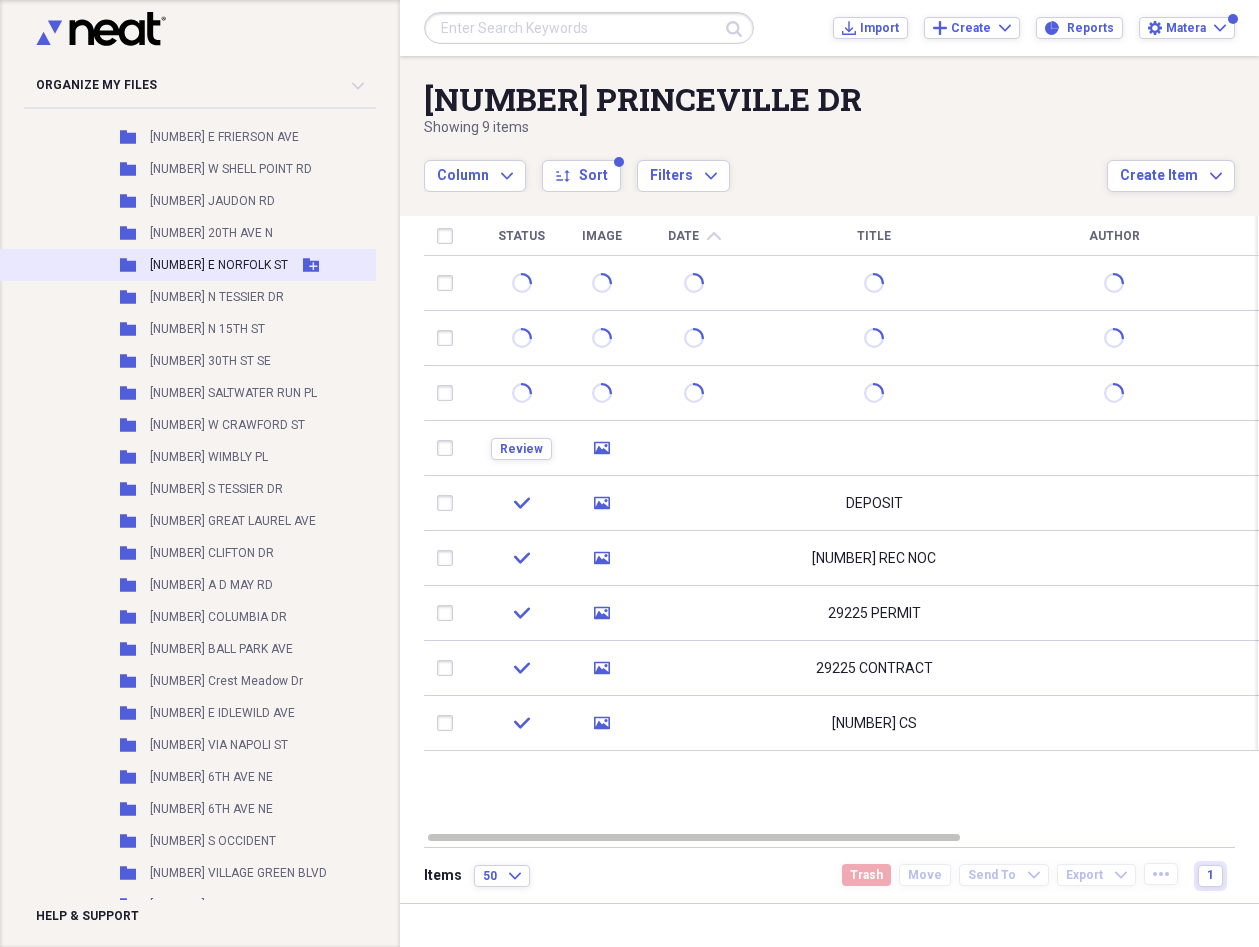 click on "[NUMBER] E NORFOLK ST" at bounding box center (219, 265) 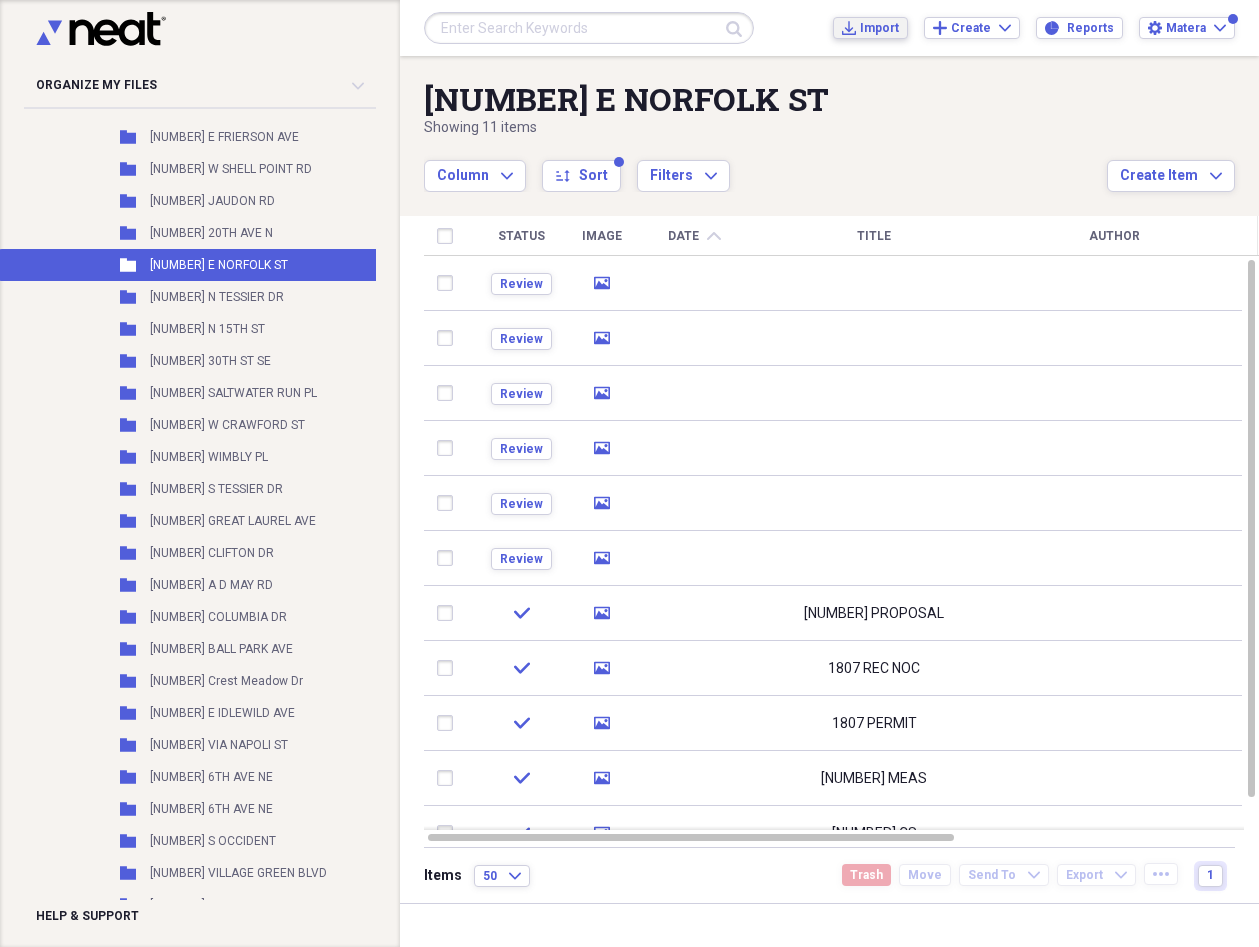 click on "Import" at bounding box center (879, 28) 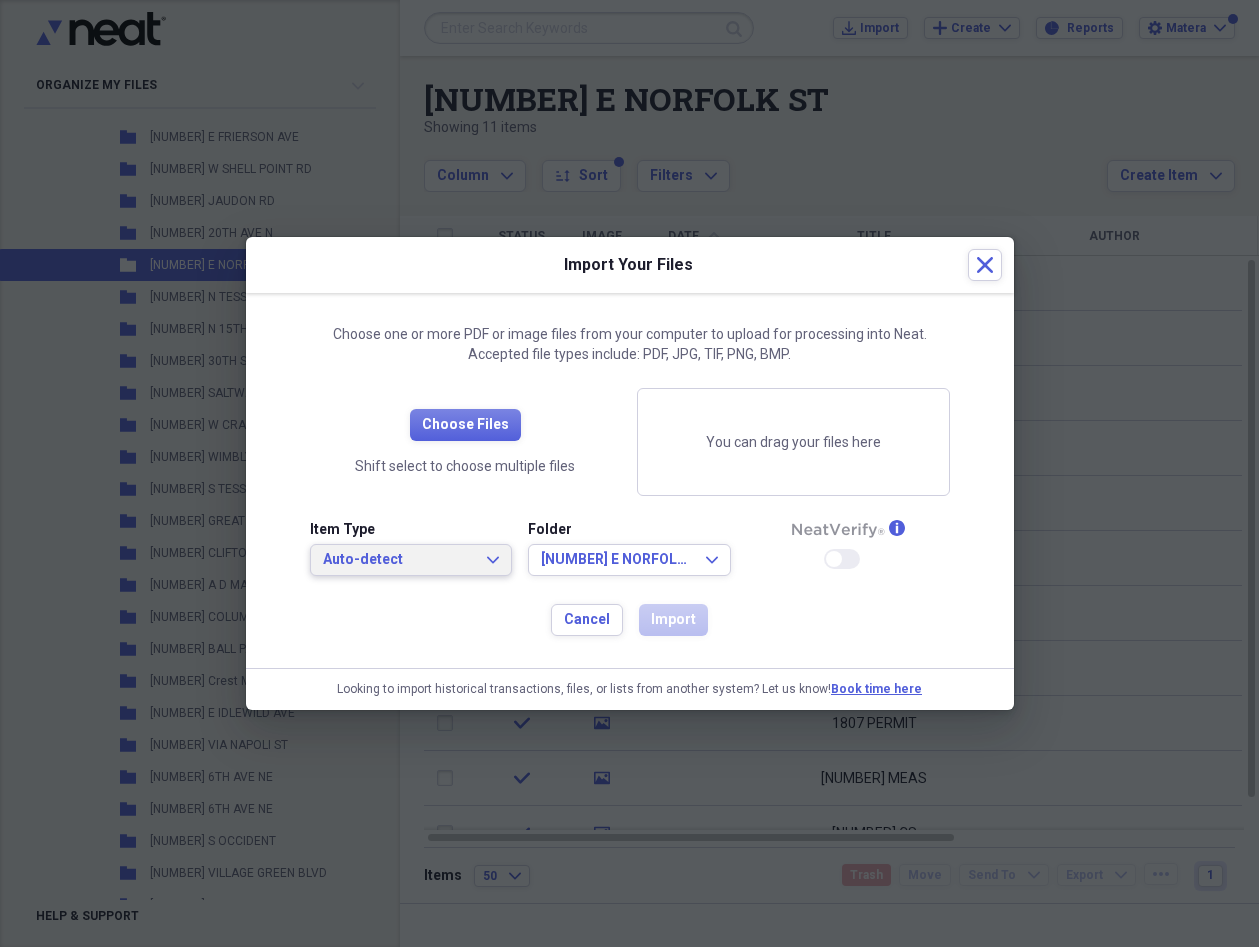 drag, startPoint x: 426, startPoint y: 579, endPoint x: 430, endPoint y: 569, distance: 10.770329 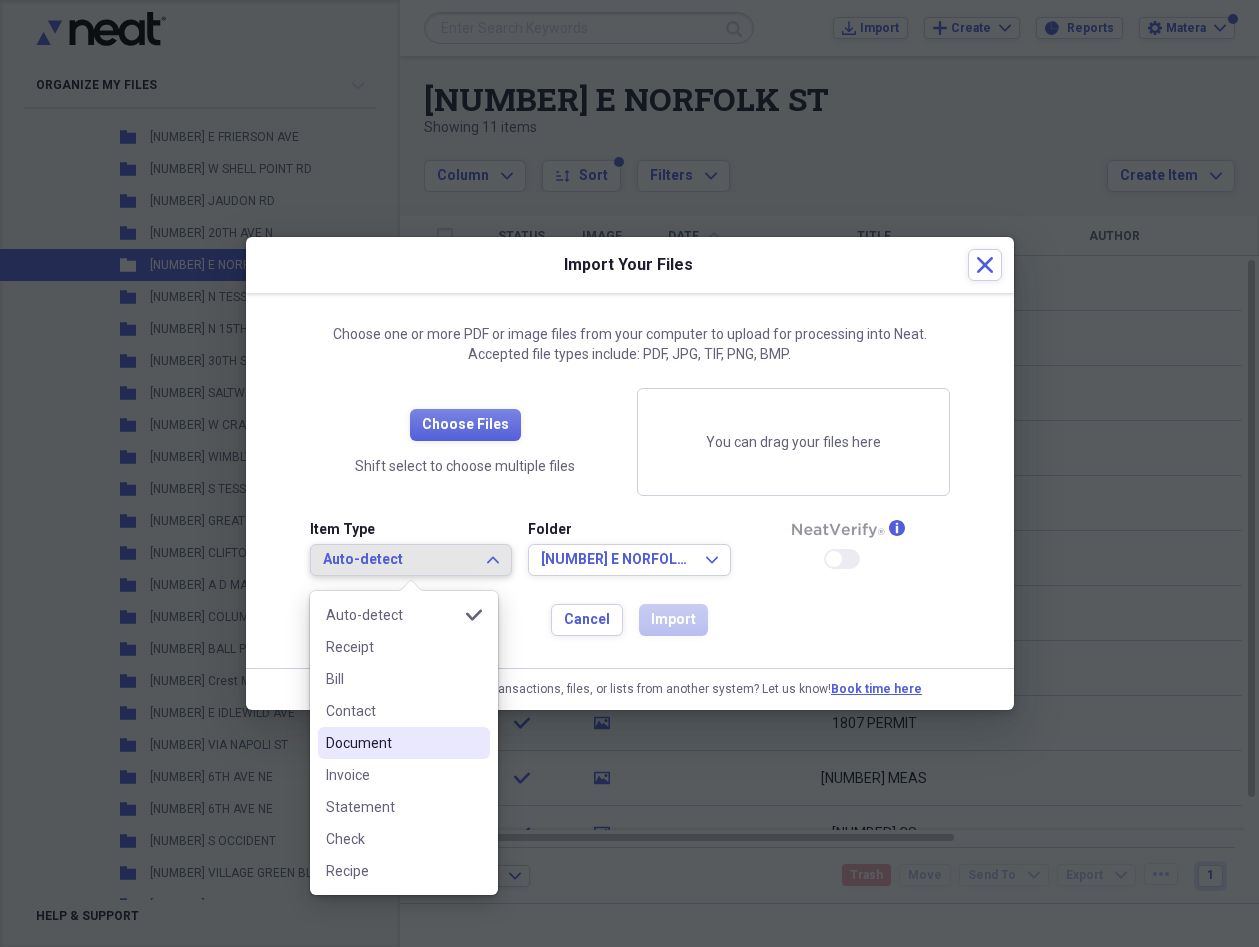 click on "Document" at bounding box center [392, 743] 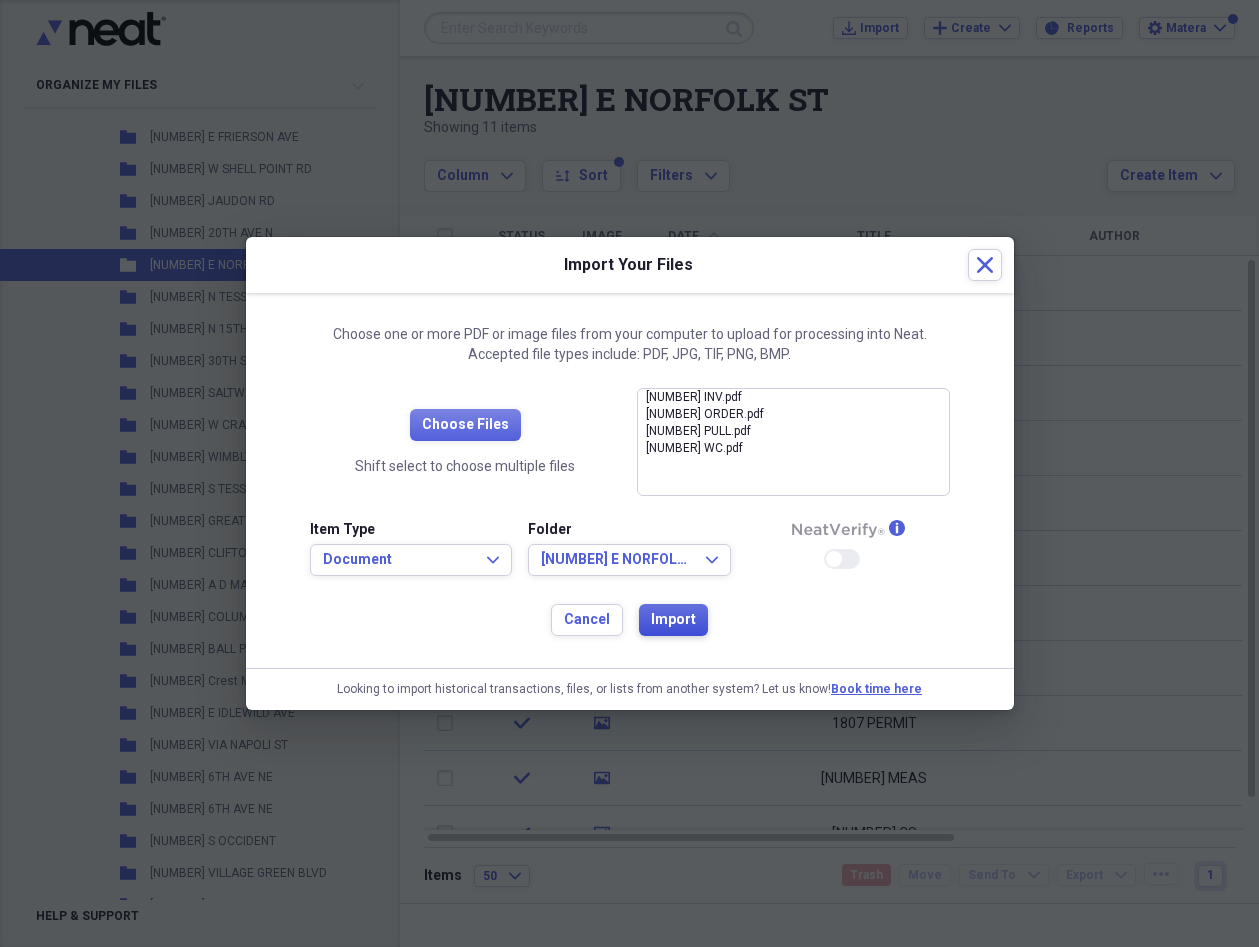 click on "Import" at bounding box center (673, 620) 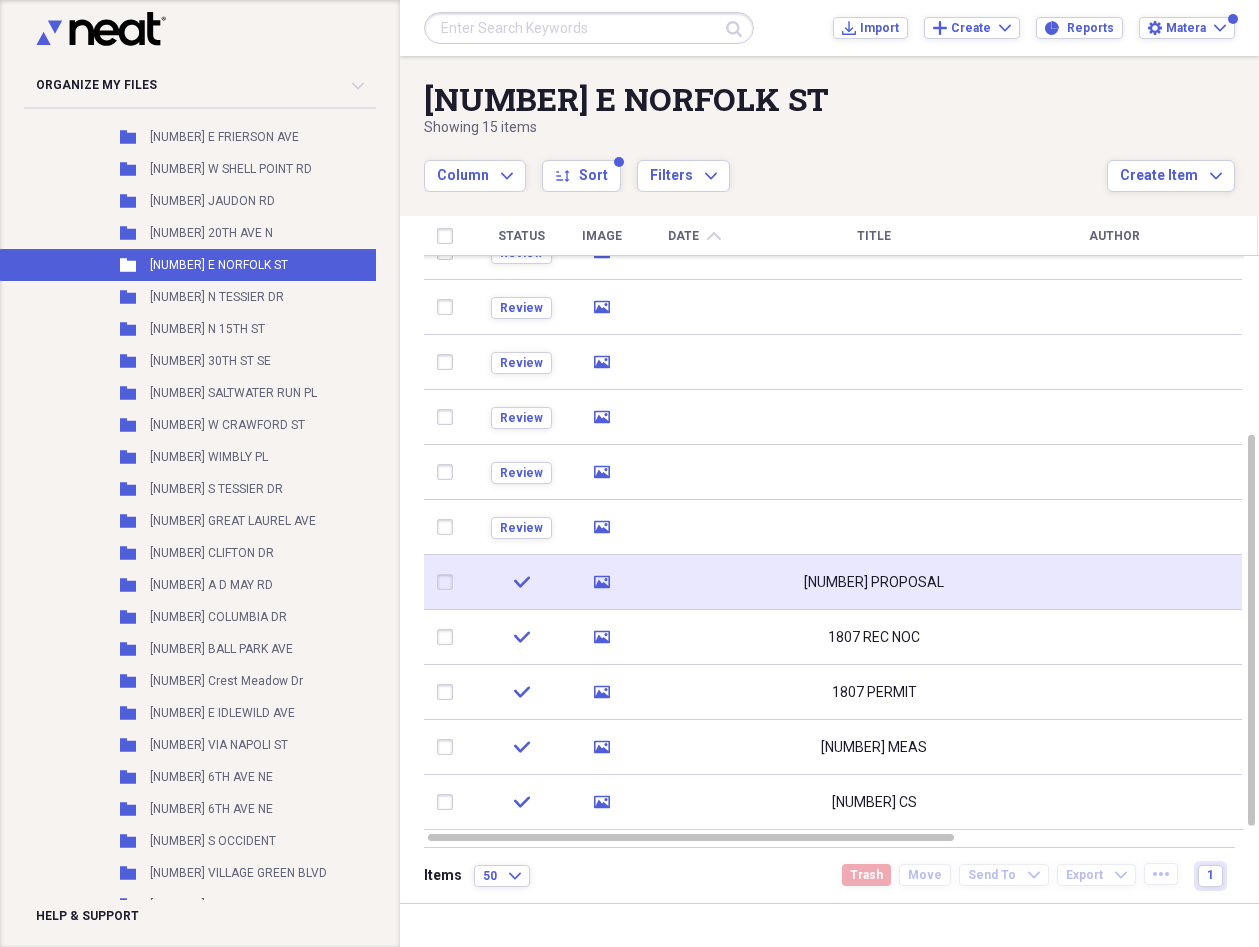 click on "[NUMBER] PROPOSAL" at bounding box center [874, 583] 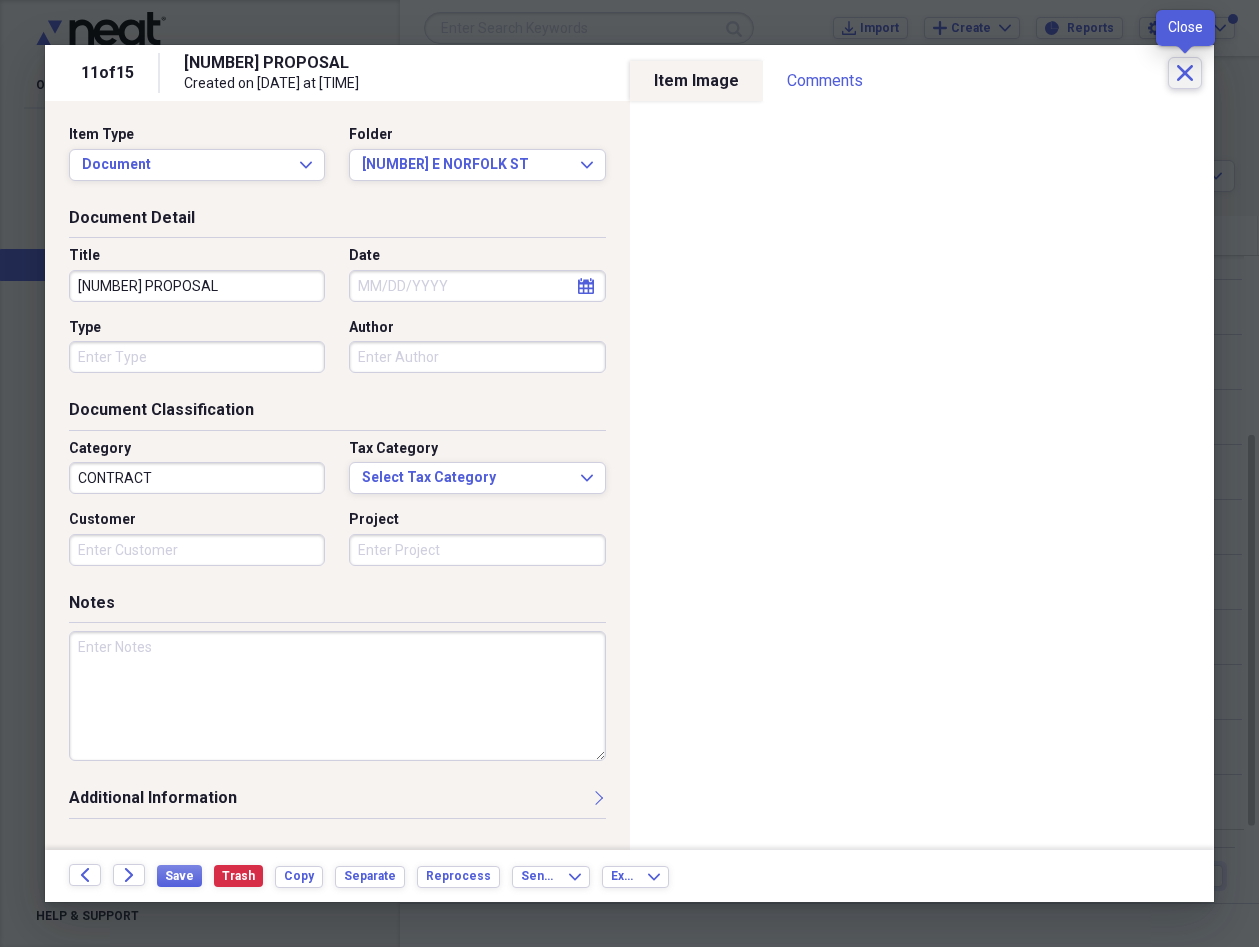 click 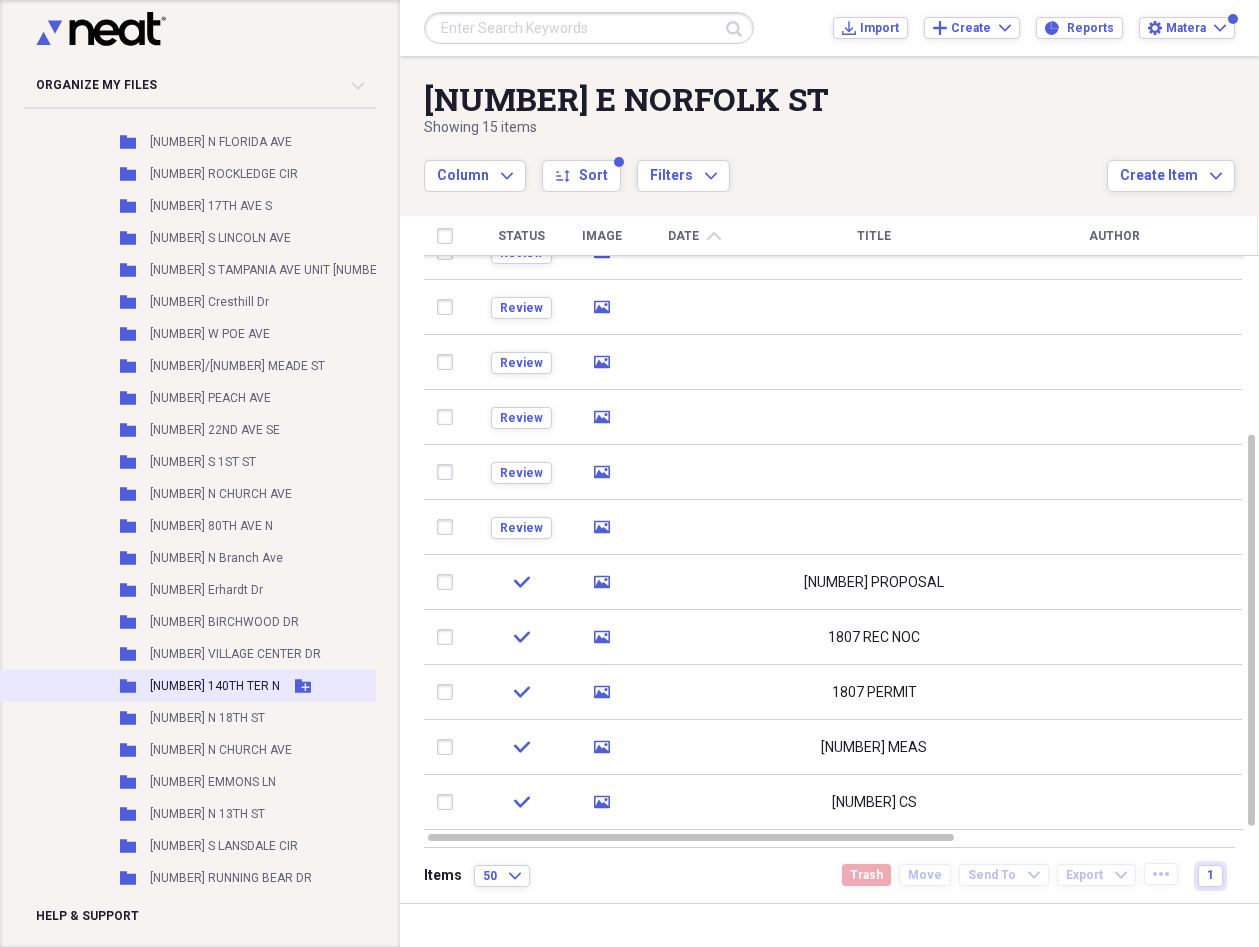 scroll, scrollTop: 5506, scrollLeft: 0, axis: vertical 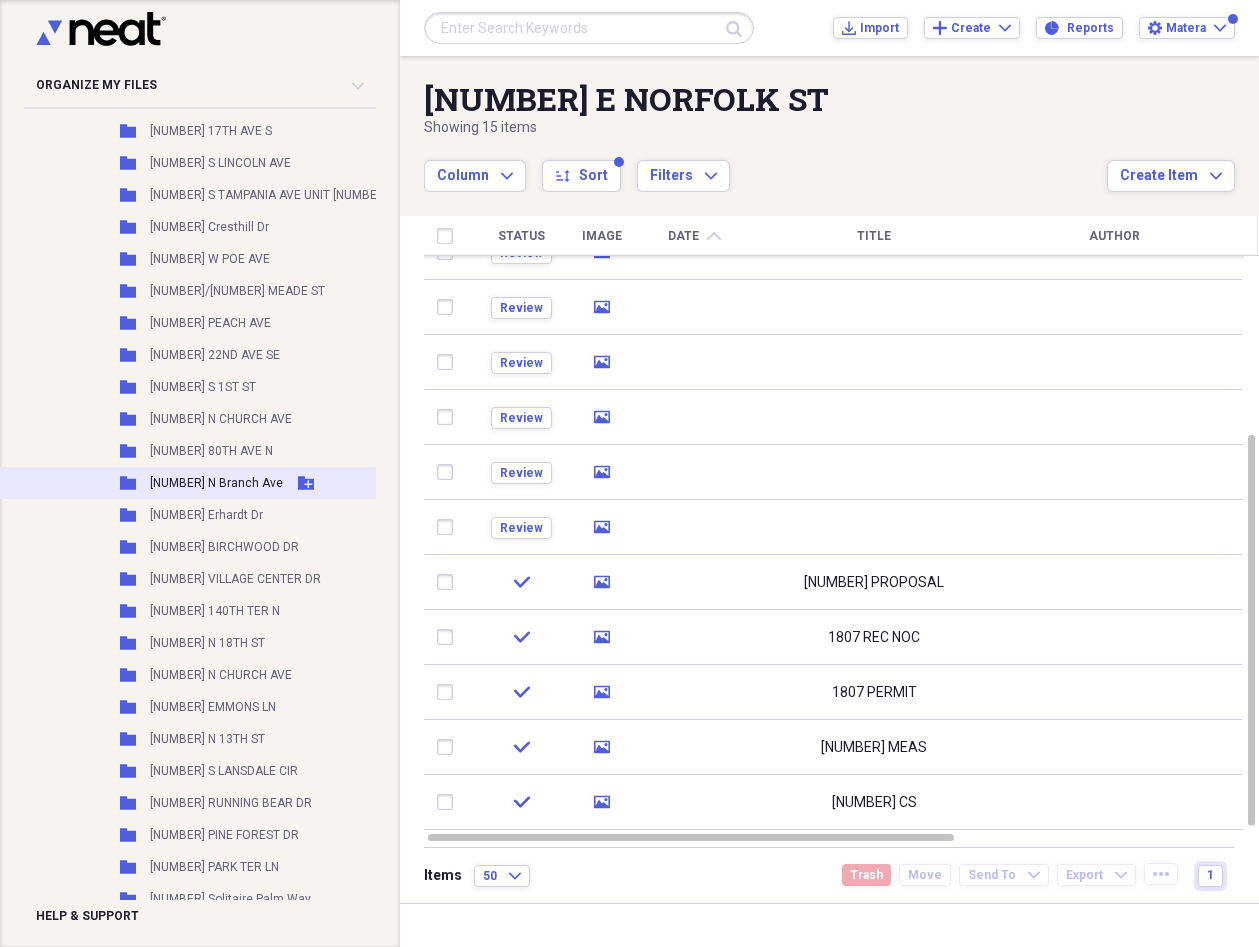 click on "[NUMBER] N Branch Ave" at bounding box center (216, 483) 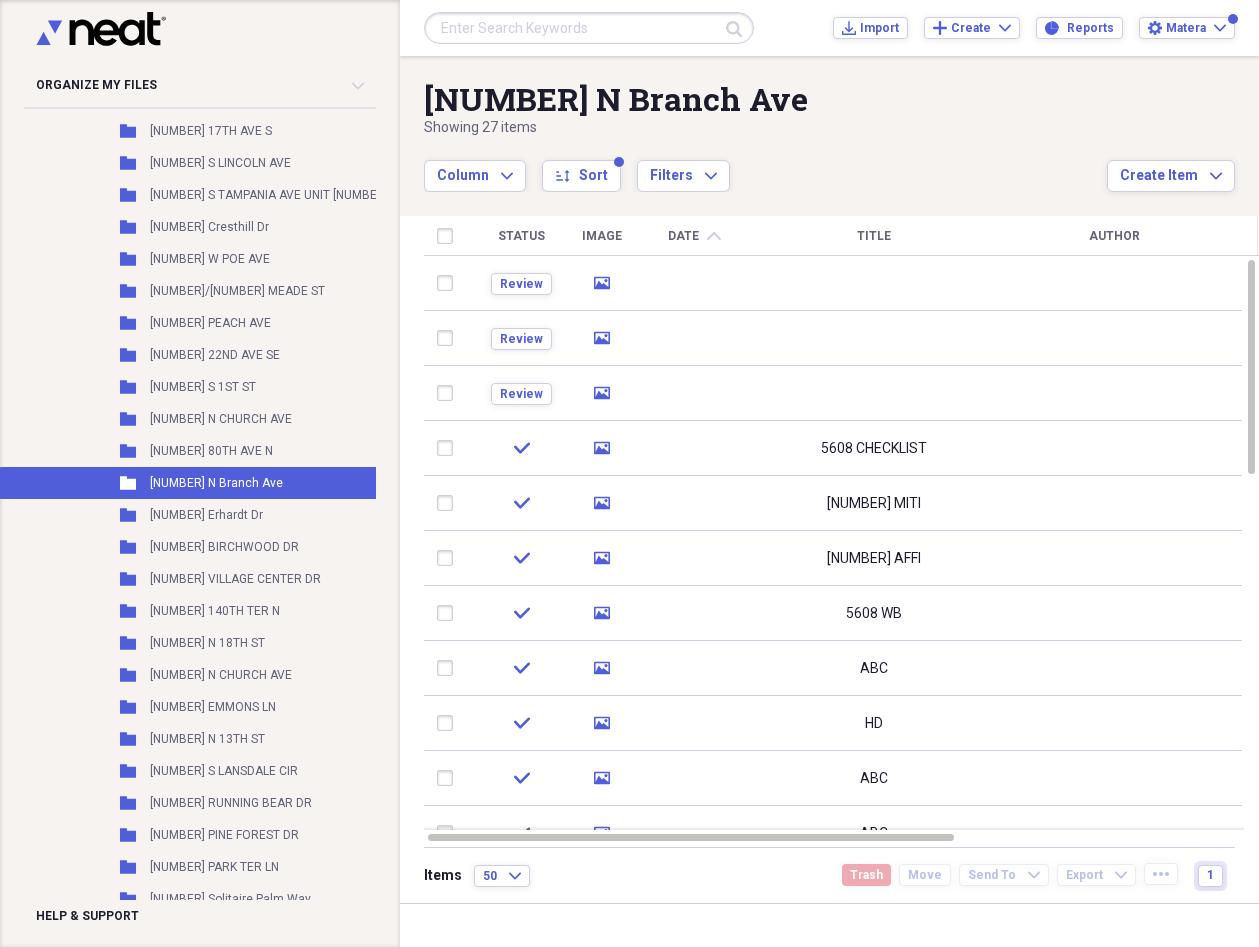 drag, startPoint x: 846, startPoint y: 153, endPoint x: 834, endPoint y: 133, distance: 23.323807 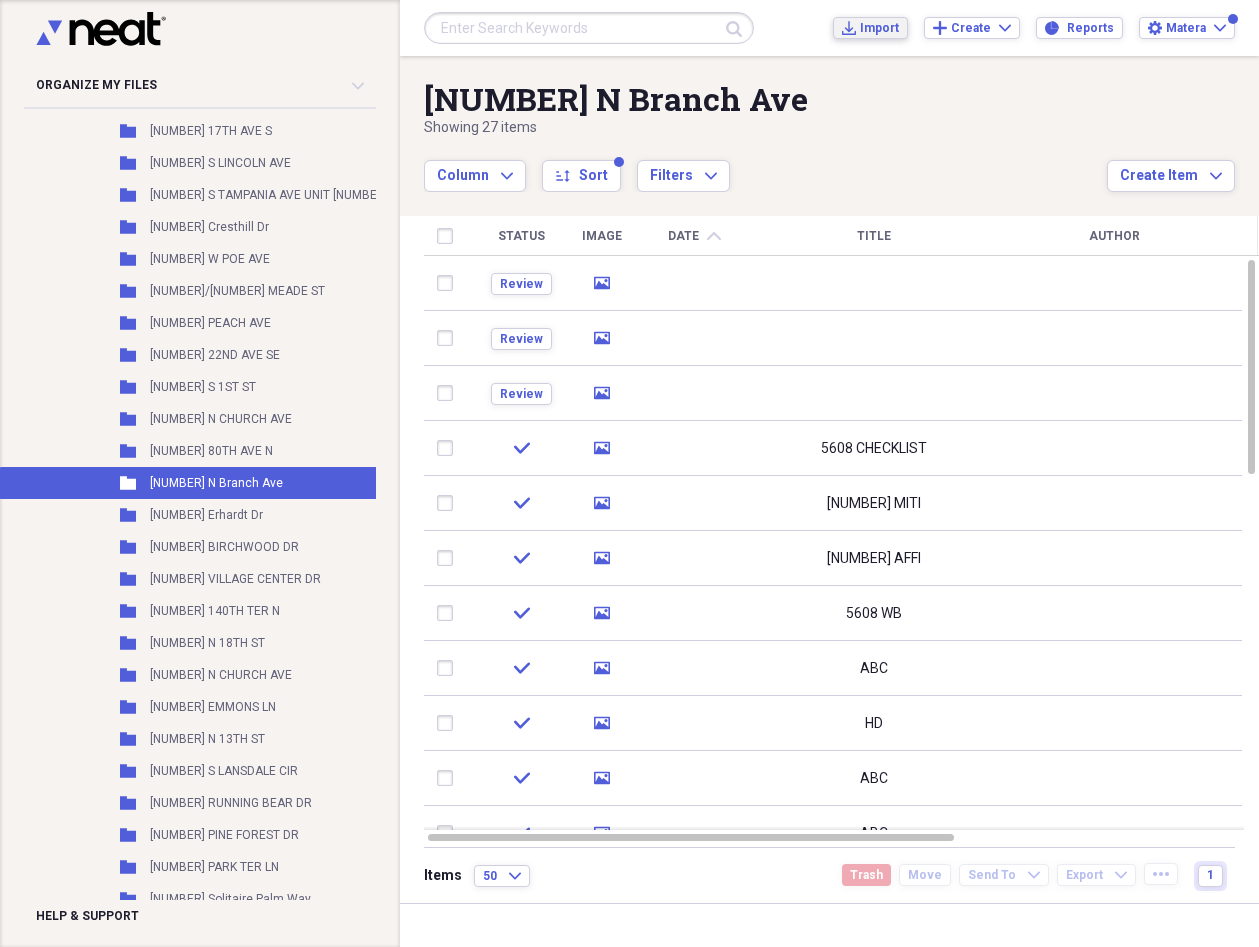 click on "Import" at bounding box center (879, 28) 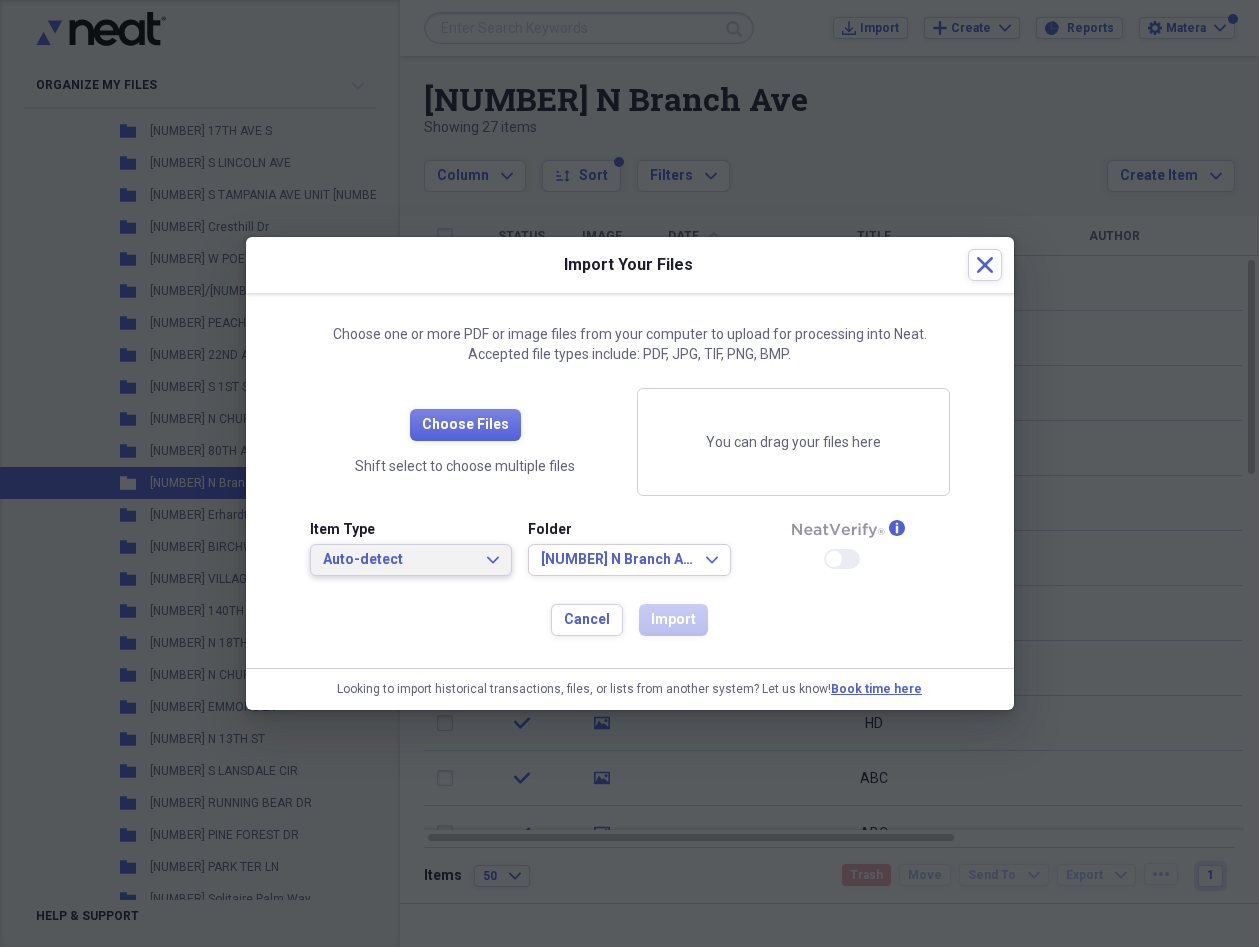 click on "Auto-detect" at bounding box center (399, 560) 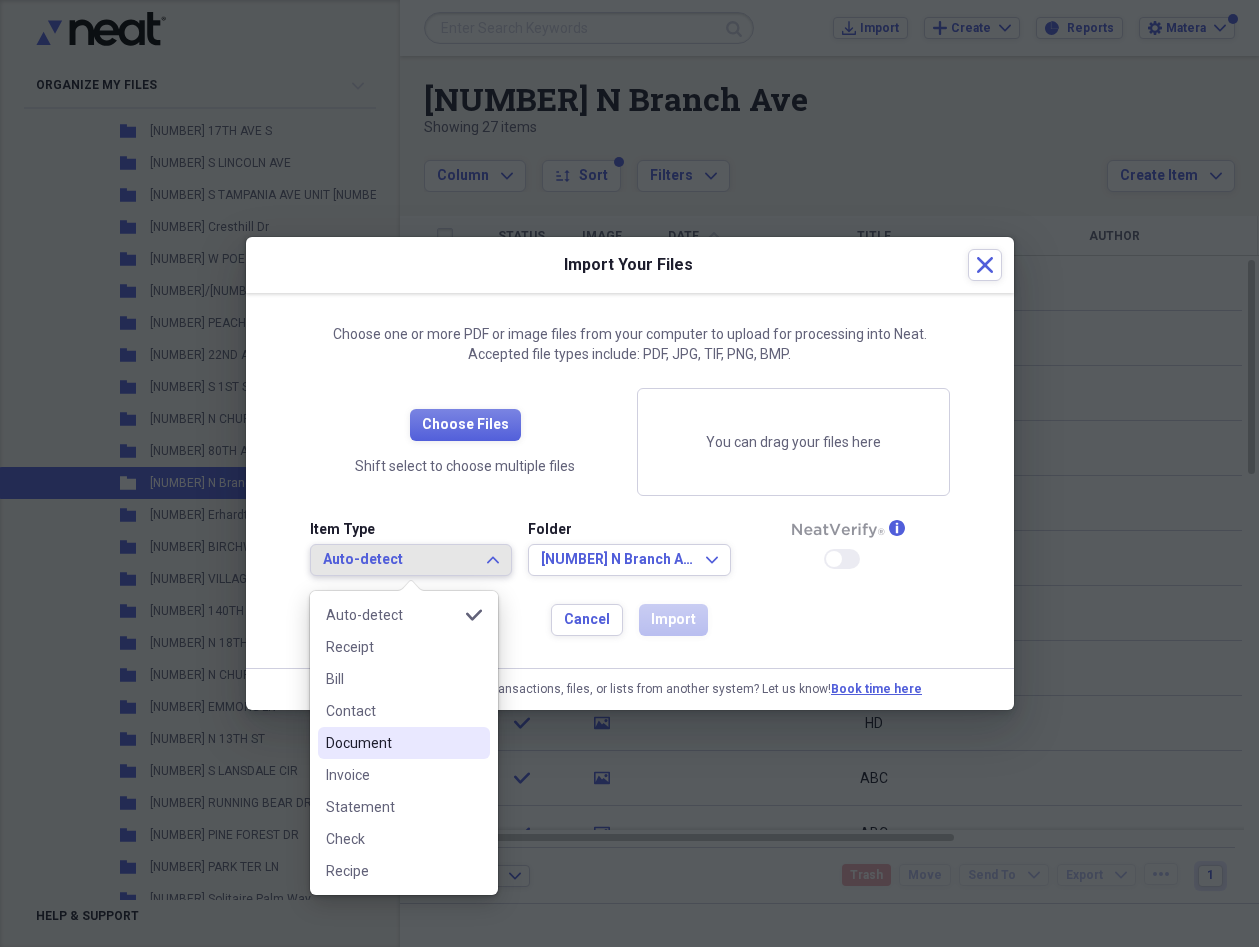 drag, startPoint x: 362, startPoint y: 735, endPoint x: 385, endPoint y: 747, distance: 25.942244 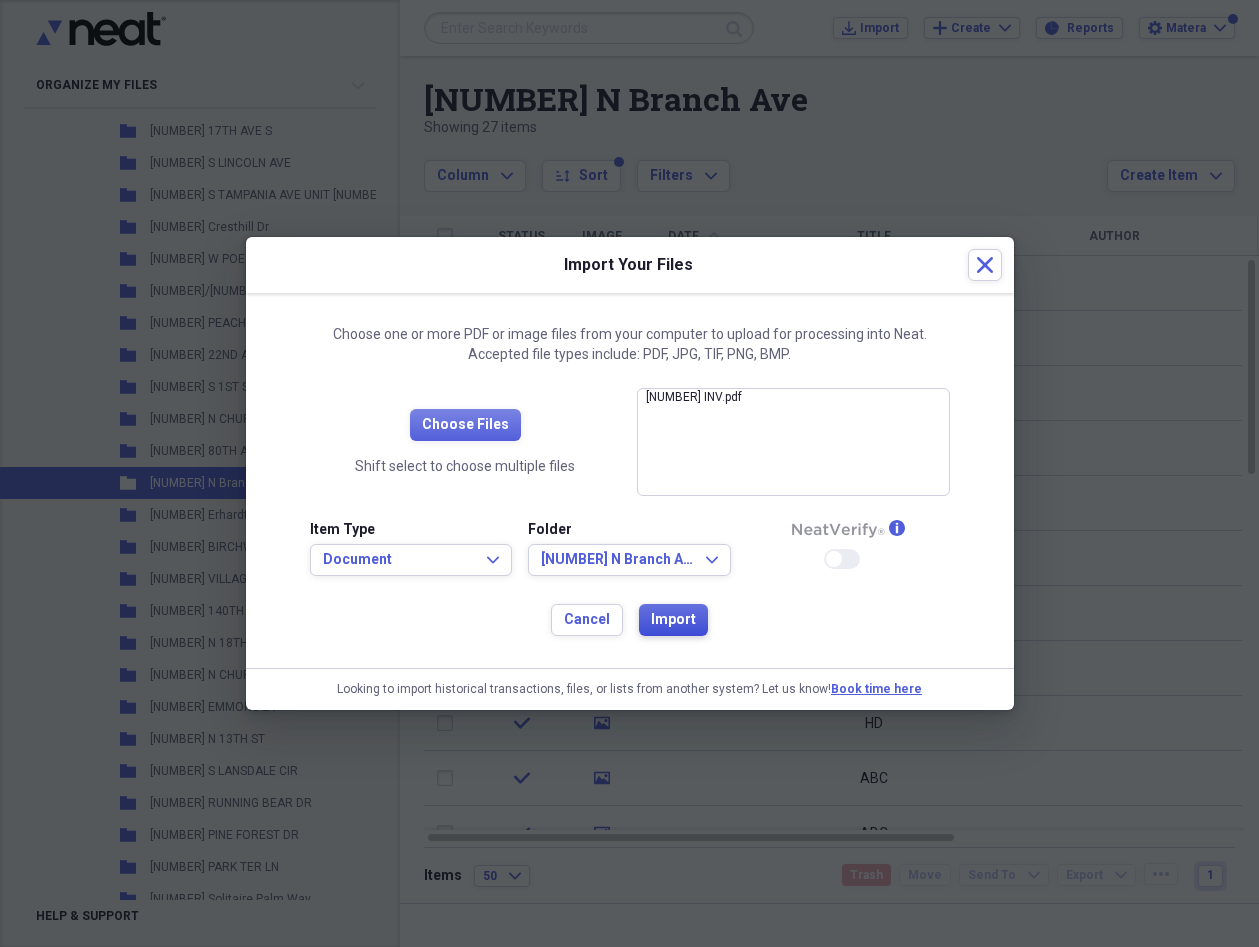 click on "Import" at bounding box center [673, 620] 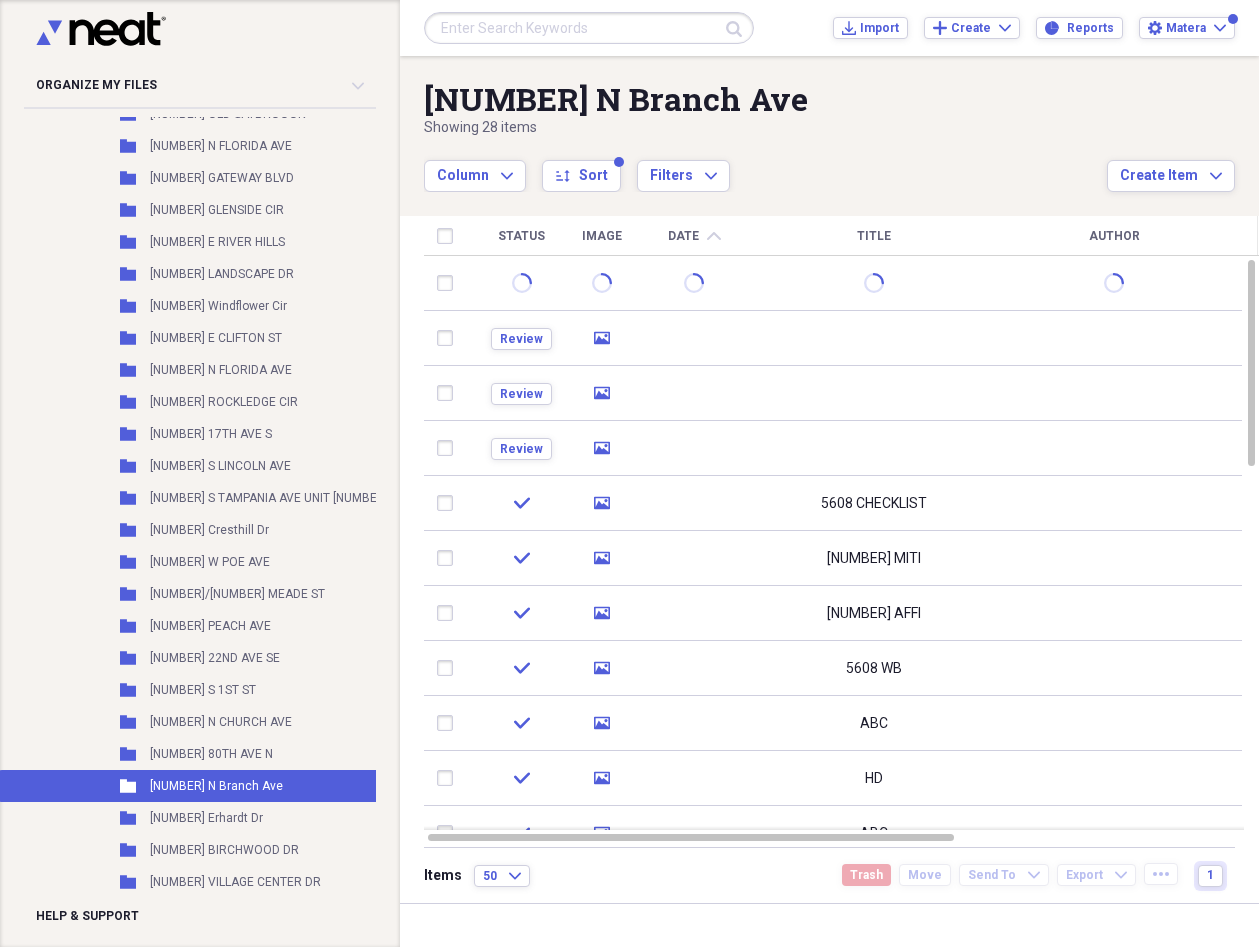 scroll, scrollTop: 5211, scrollLeft: 0, axis: vertical 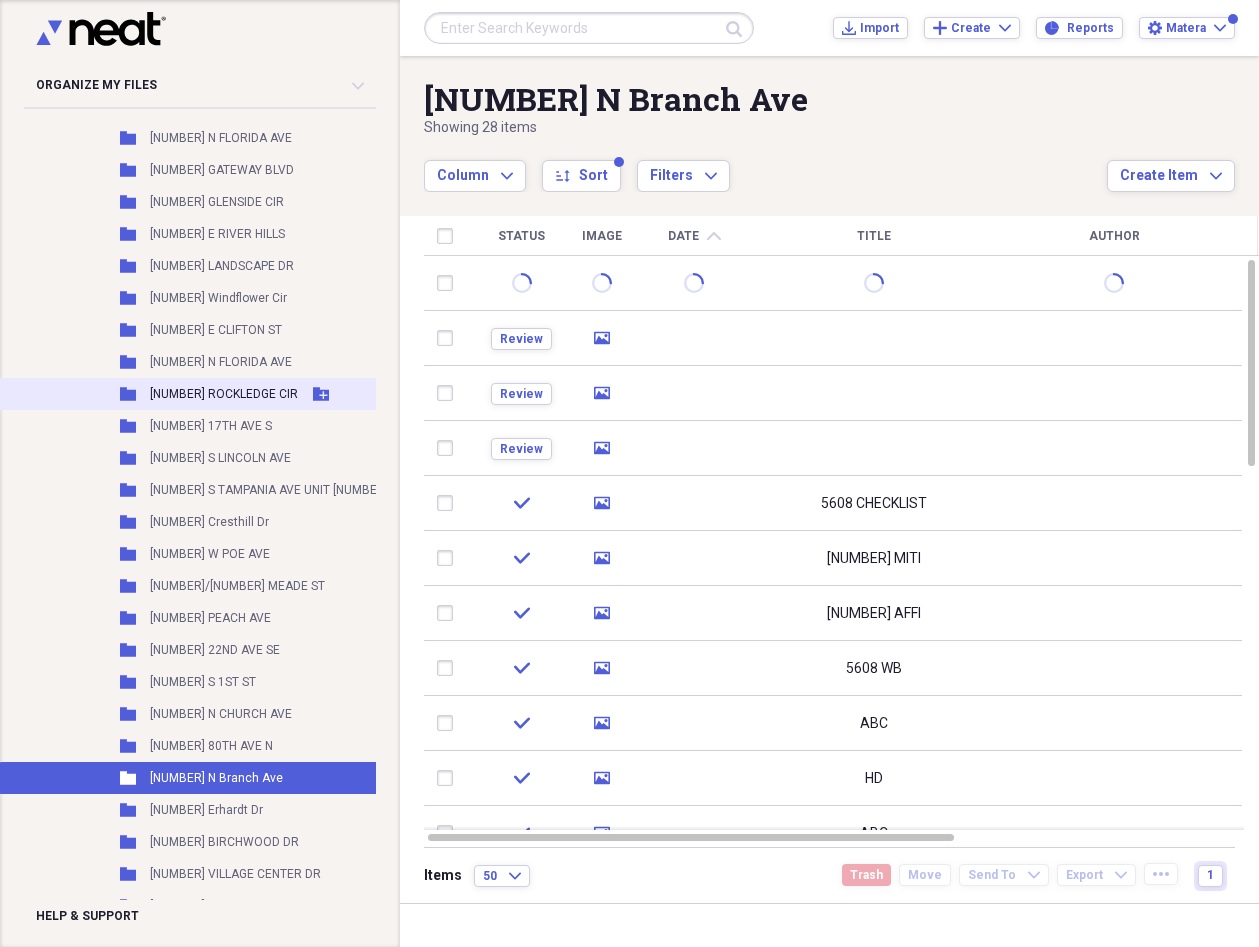 click on "[NUMBER] ROCKLEDGE CIR" at bounding box center [224, 394] 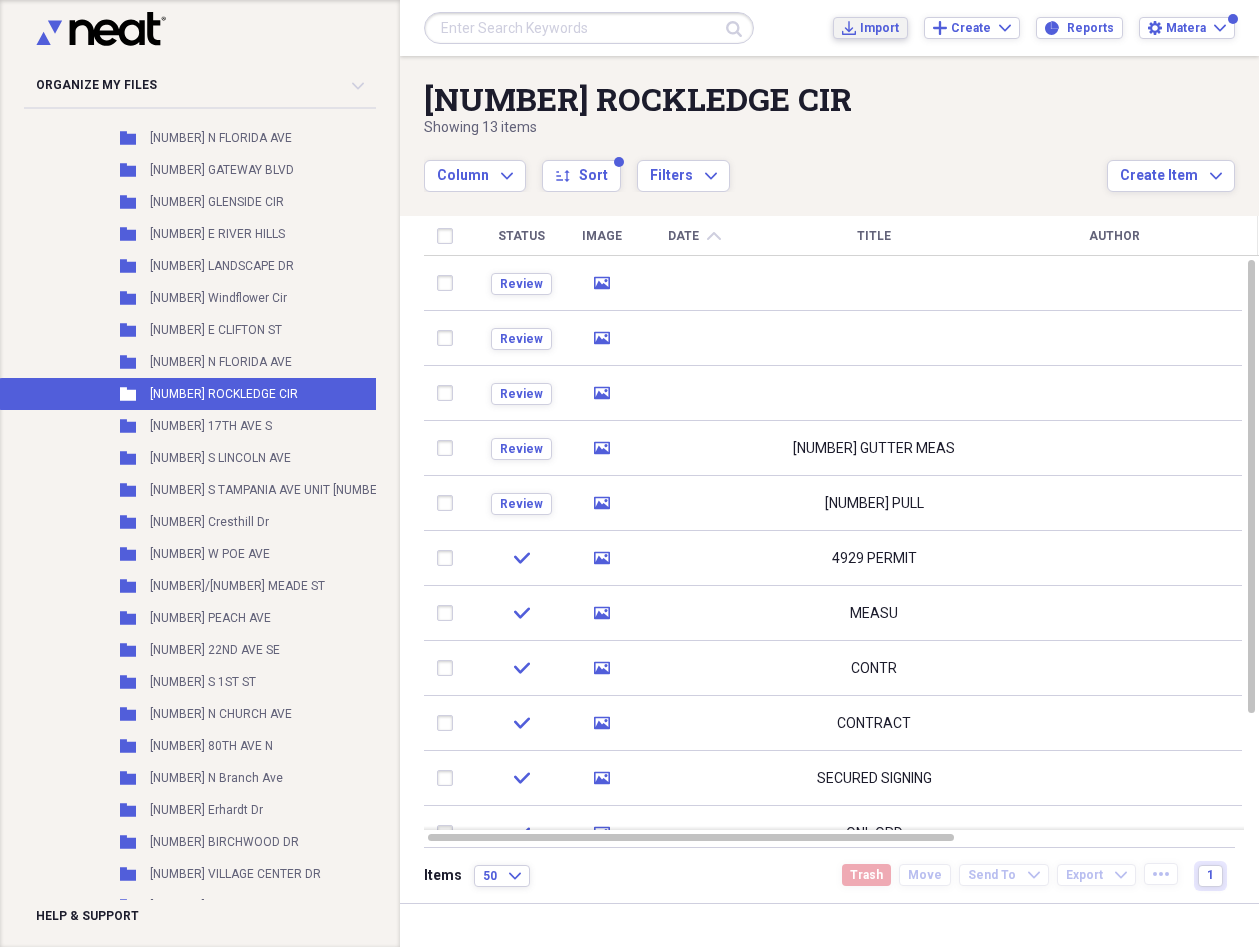 click 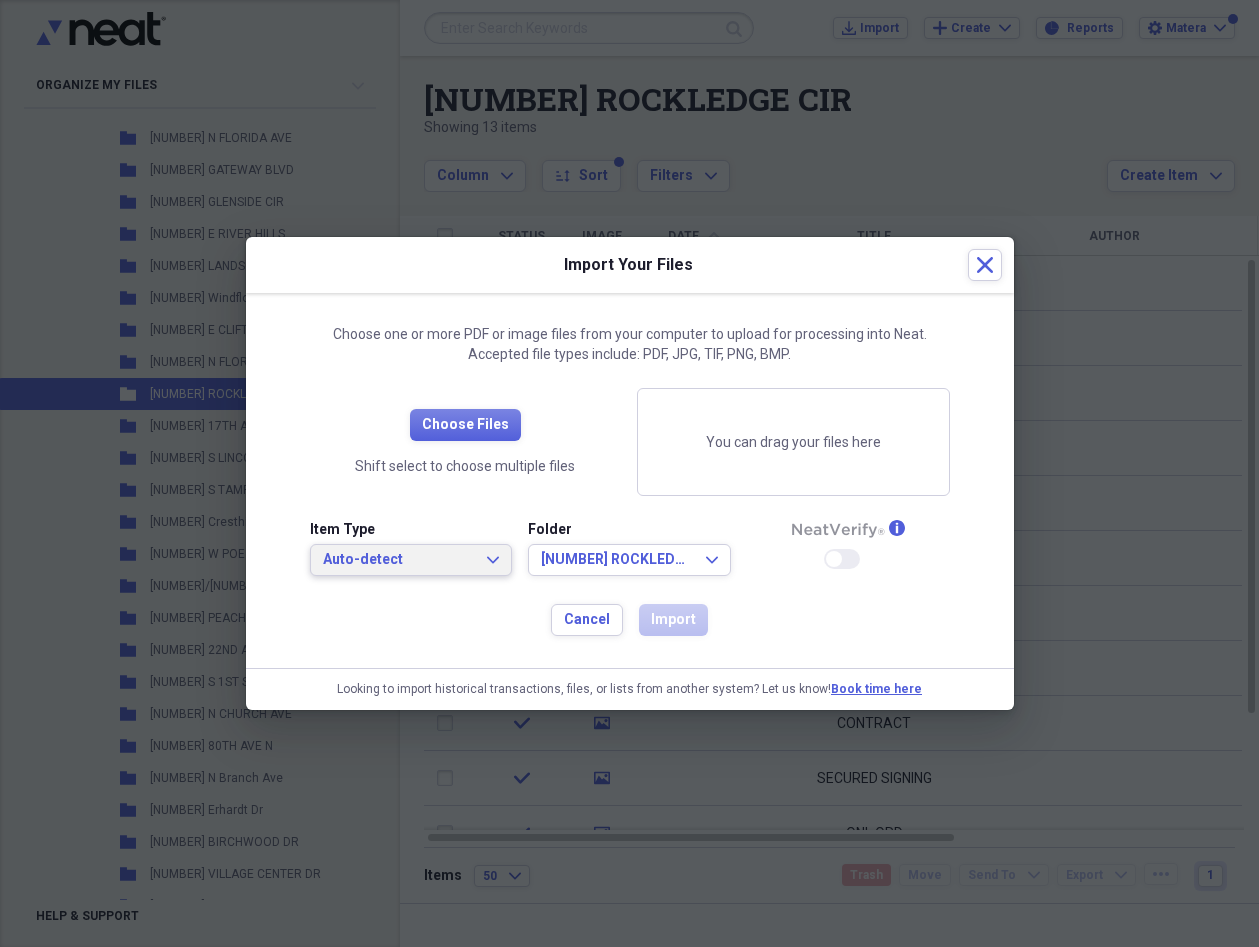 click on "Auto-detect" at bounding box center [399, 560] 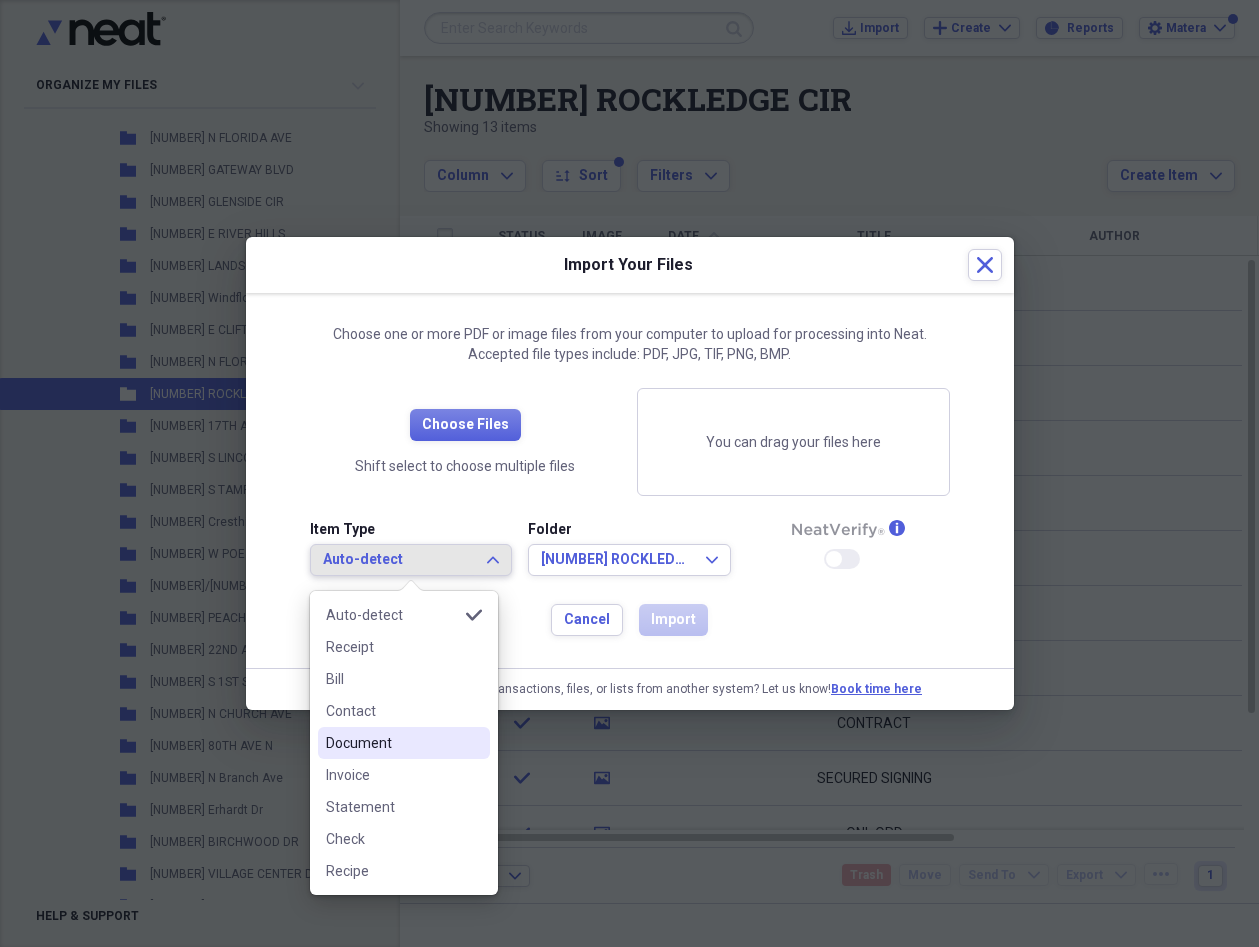 click on "Document" at bounding box center (392, 743) 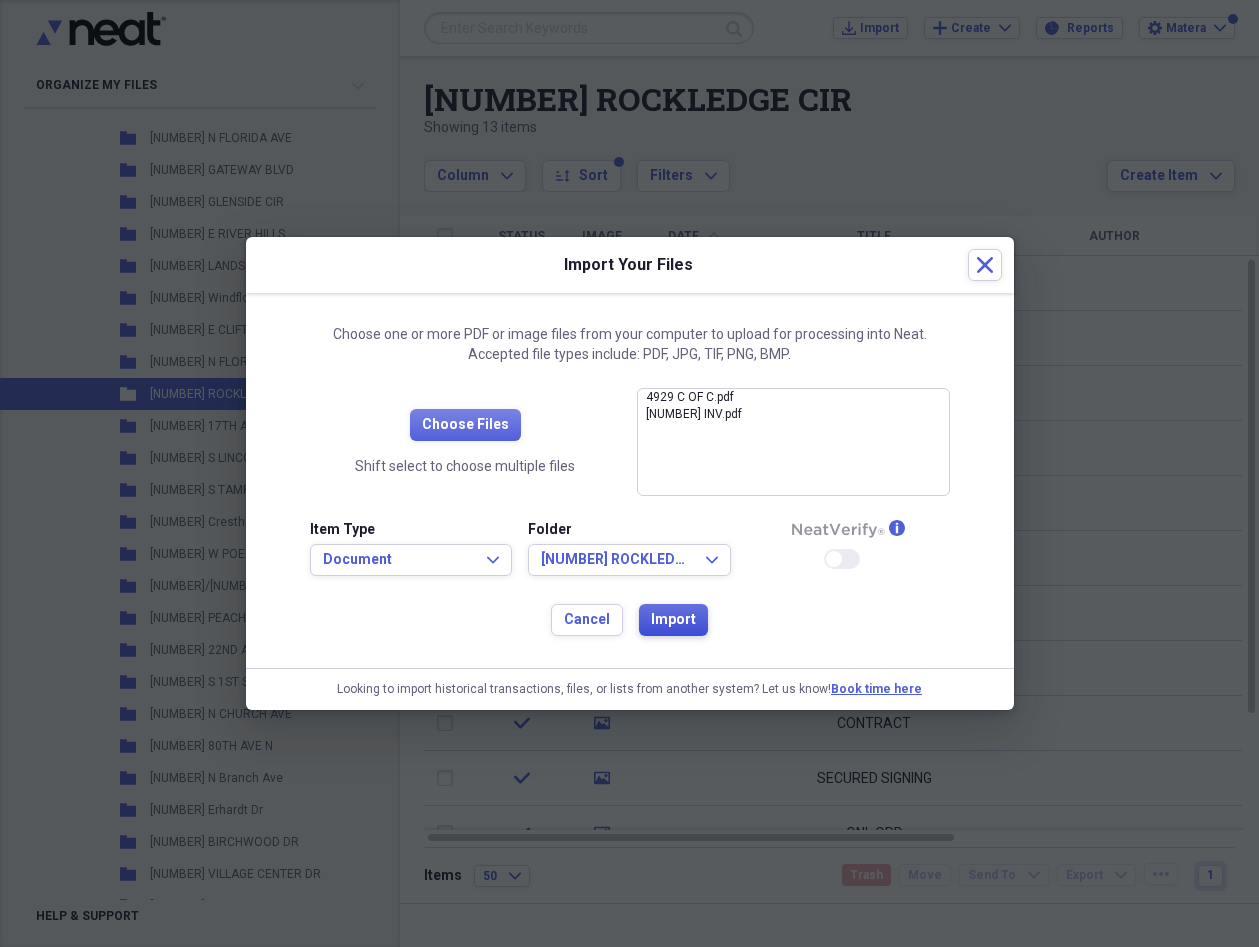 click on "Import" at bounding box center (673, 620) 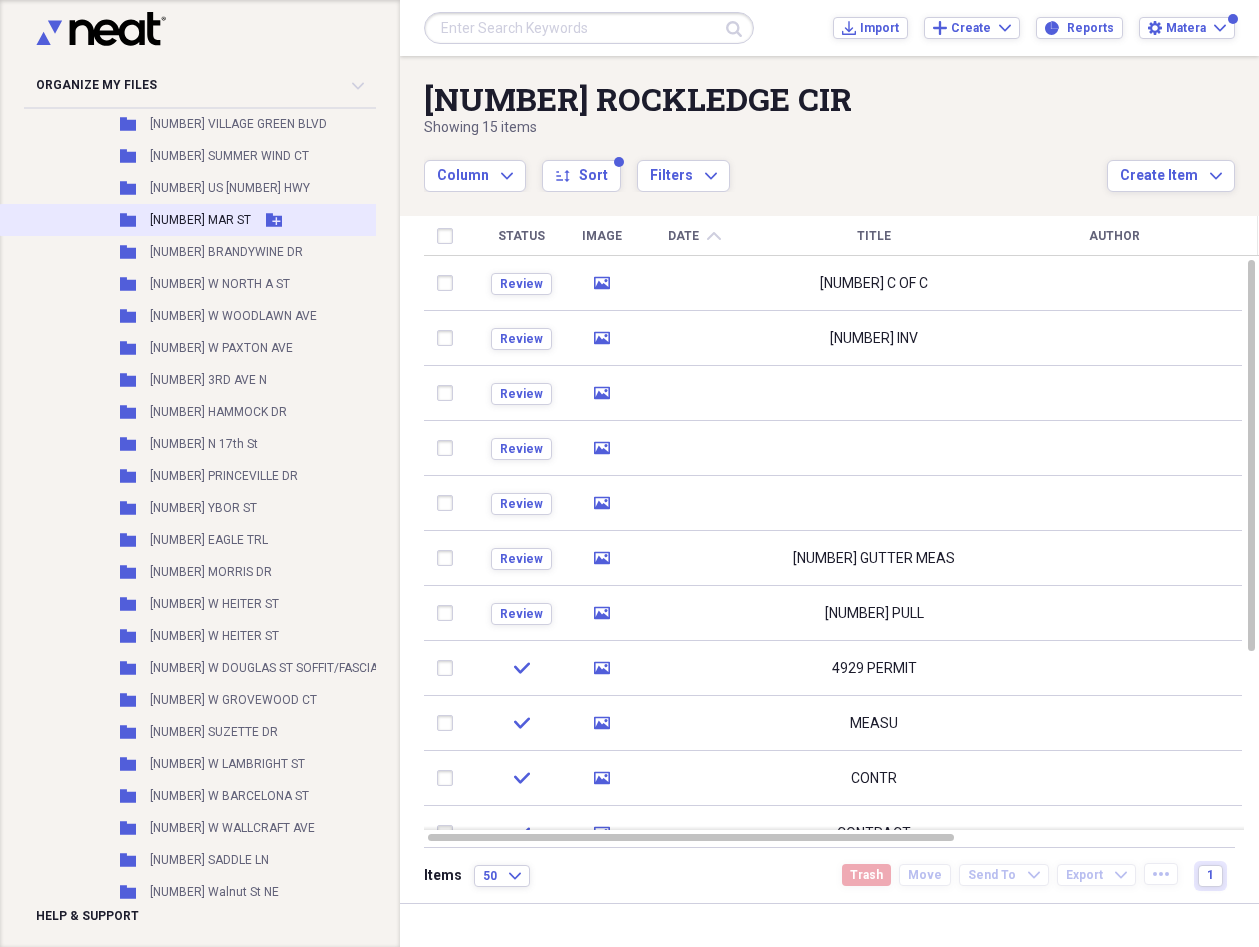 scroll, scrollTop: 3172, scrollLeft: 0, axis: vertical 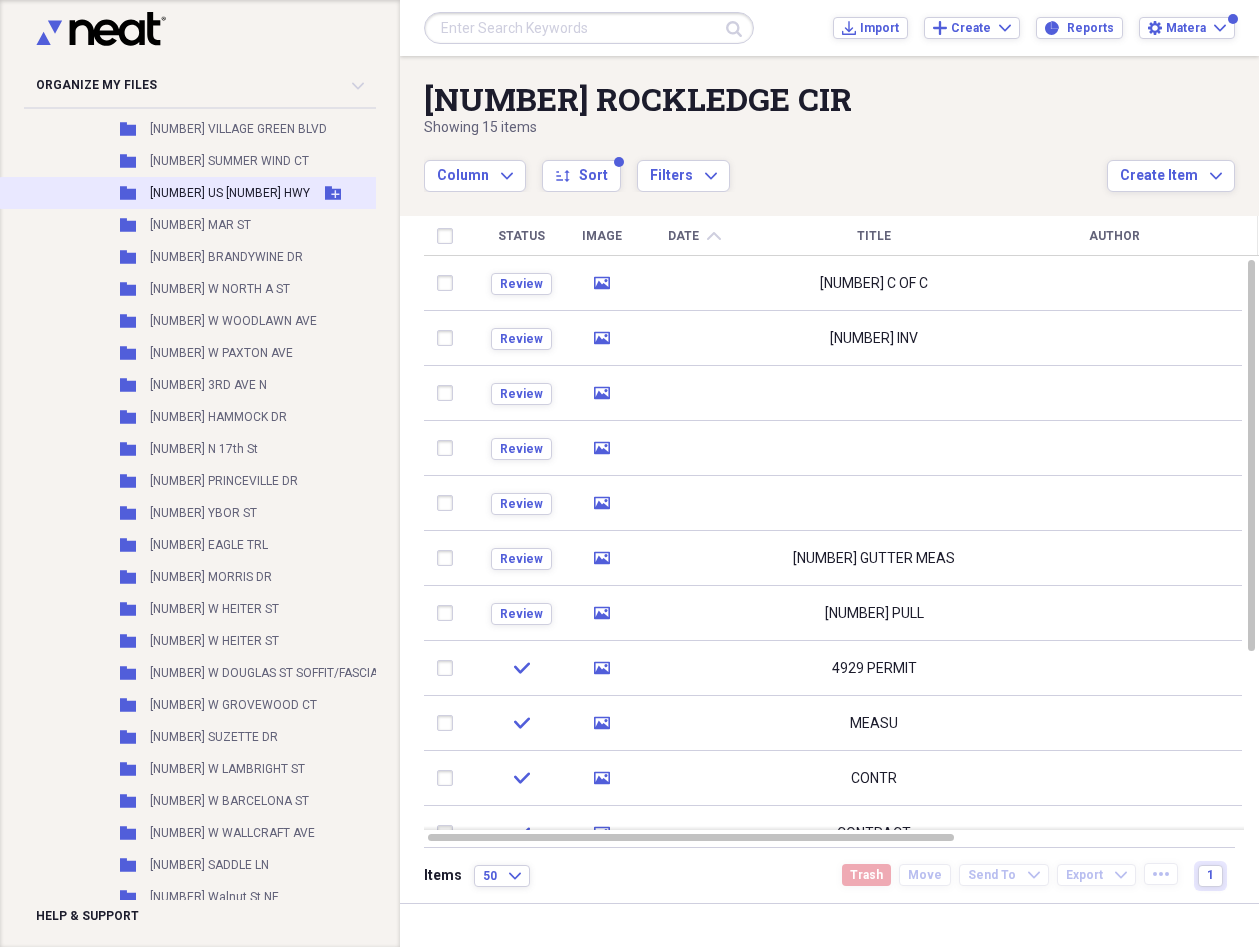 click on "[NUMBER] US [NUMBER] HWY" at bounding box center (230, 193) 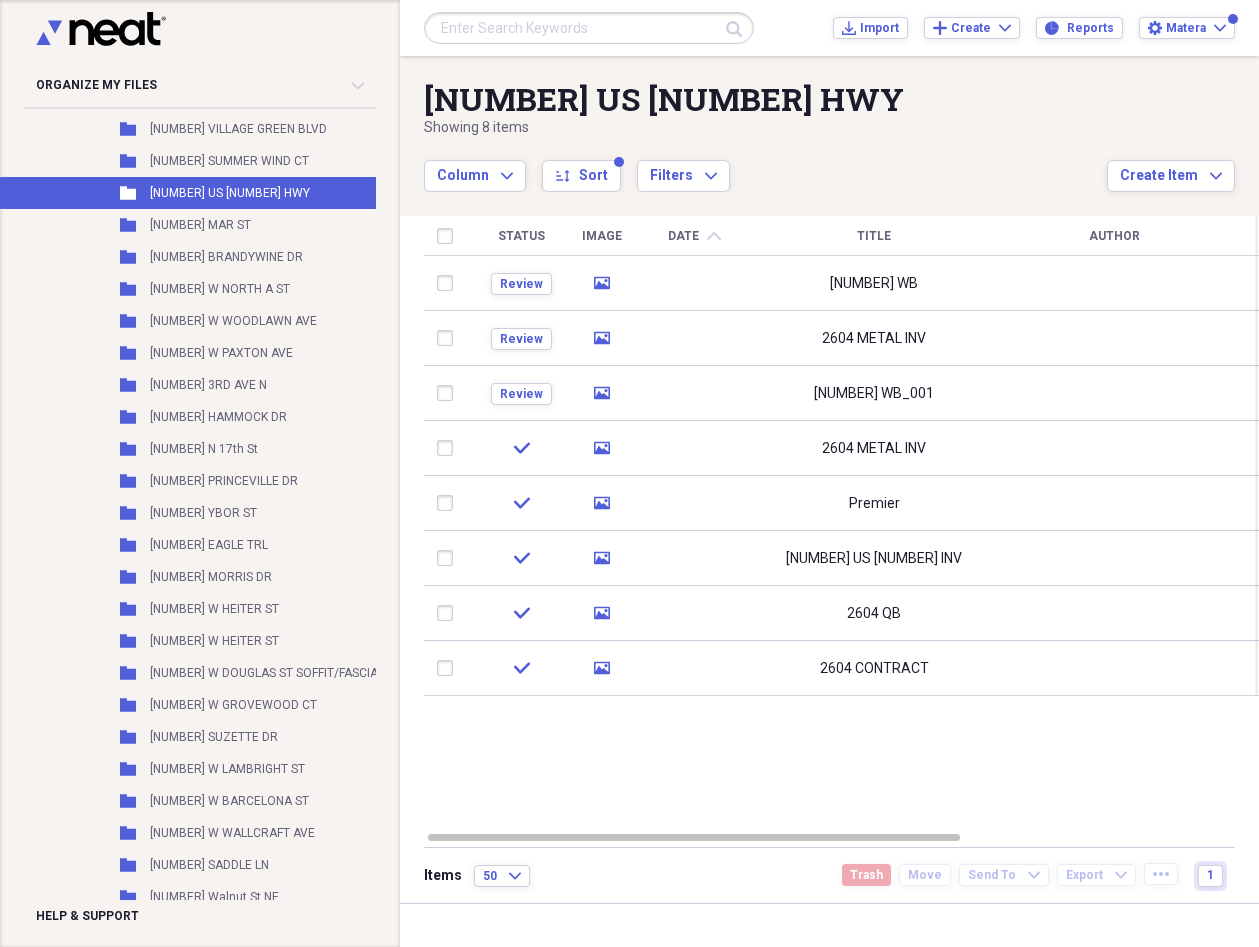 drag, startPoint x: 974, startPoint y: 109, endPoint x: 873, endPoint y: 102, distance: 101.24229 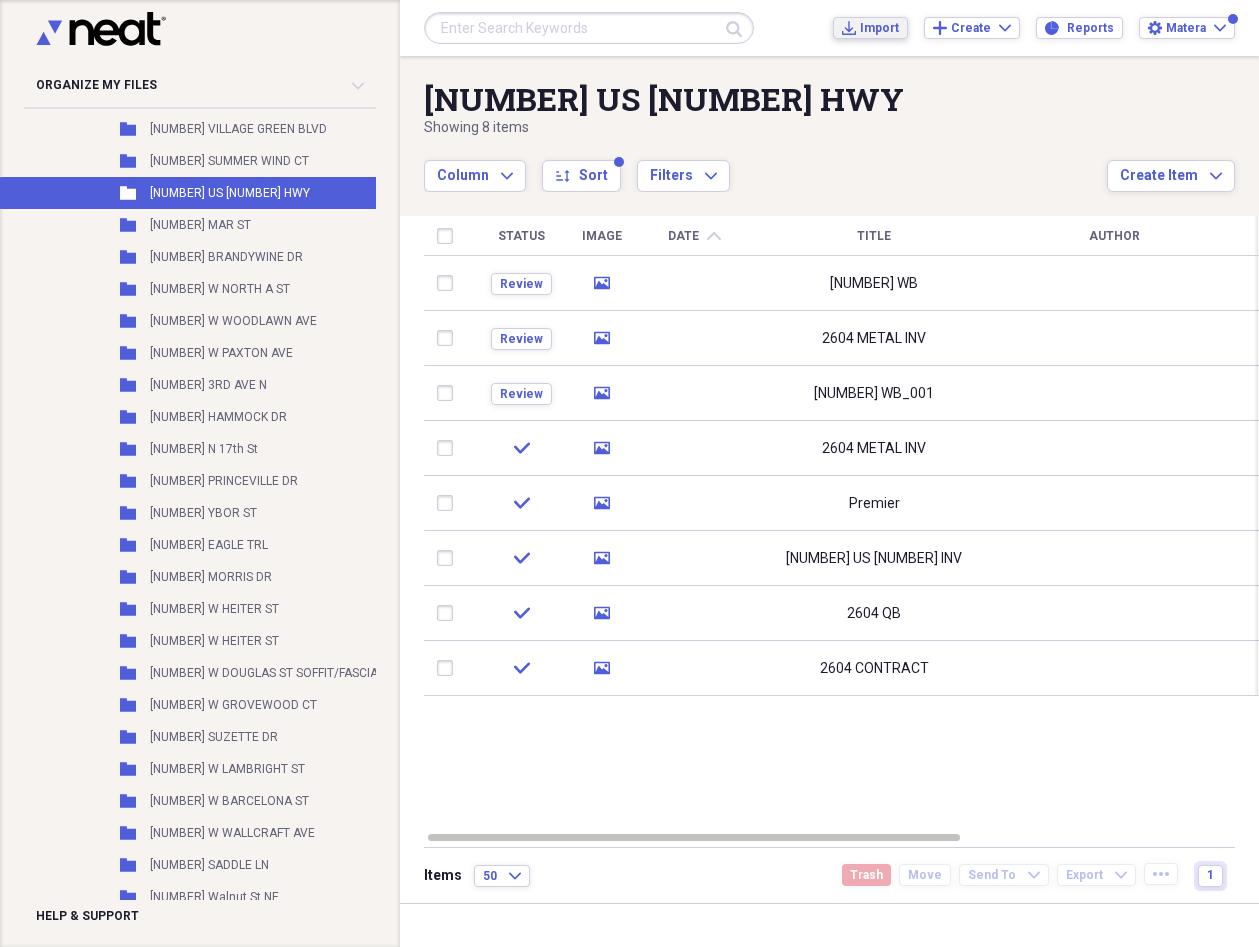 click on "Import" at bounding box center [879, 28] 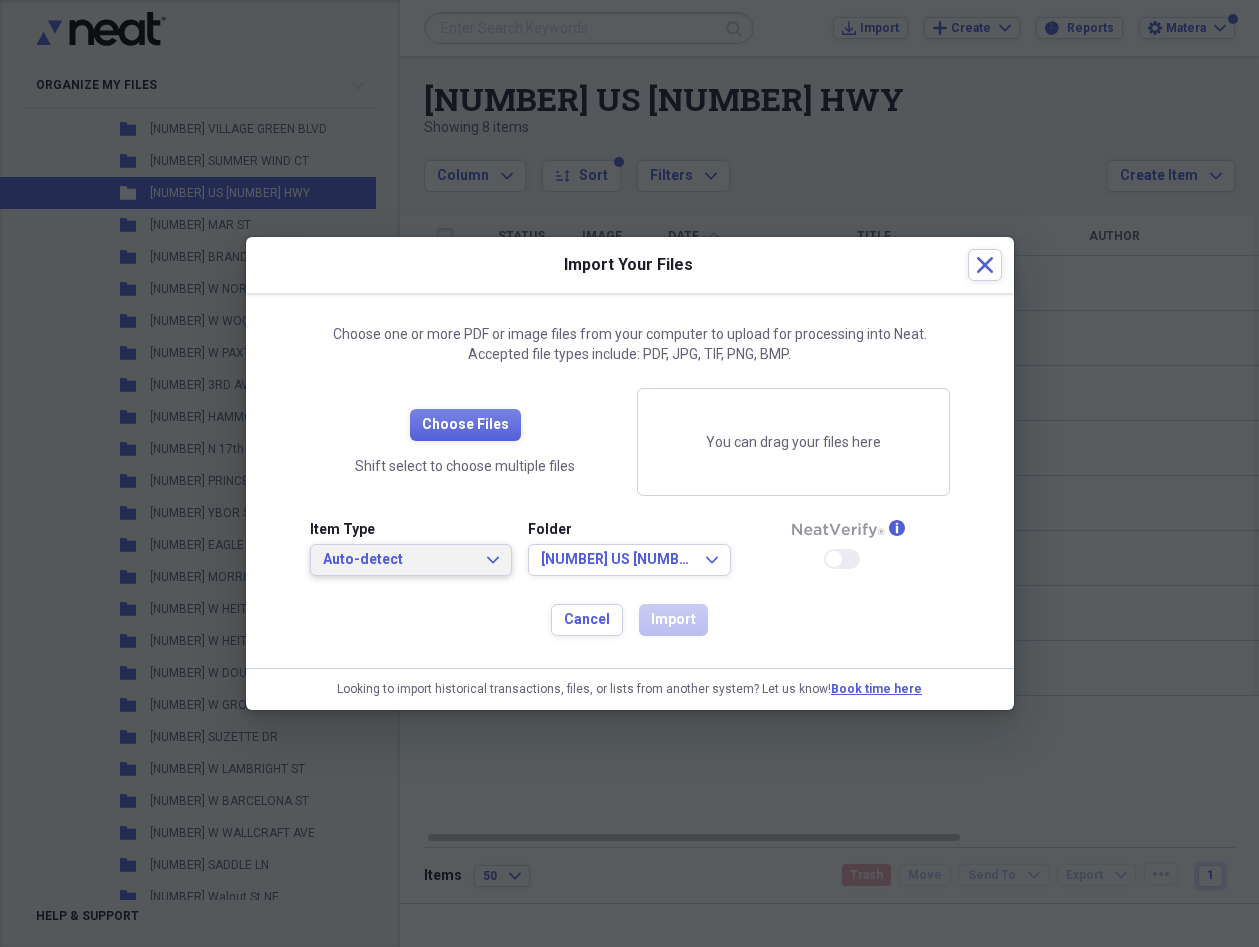 click on "Auto-detect" at bounding box center [399, 560] 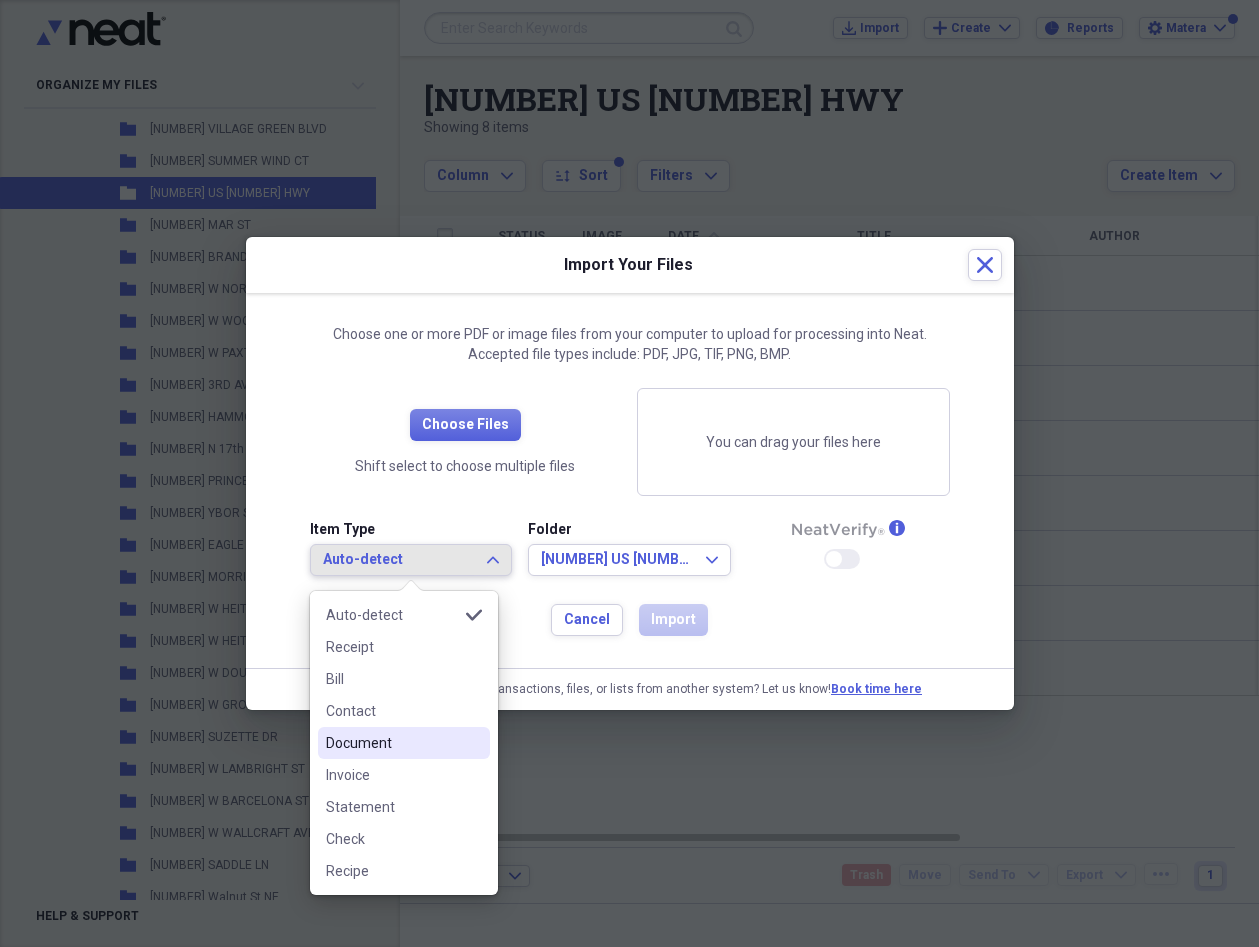 click on "Document" at bounding box center [392, 743] 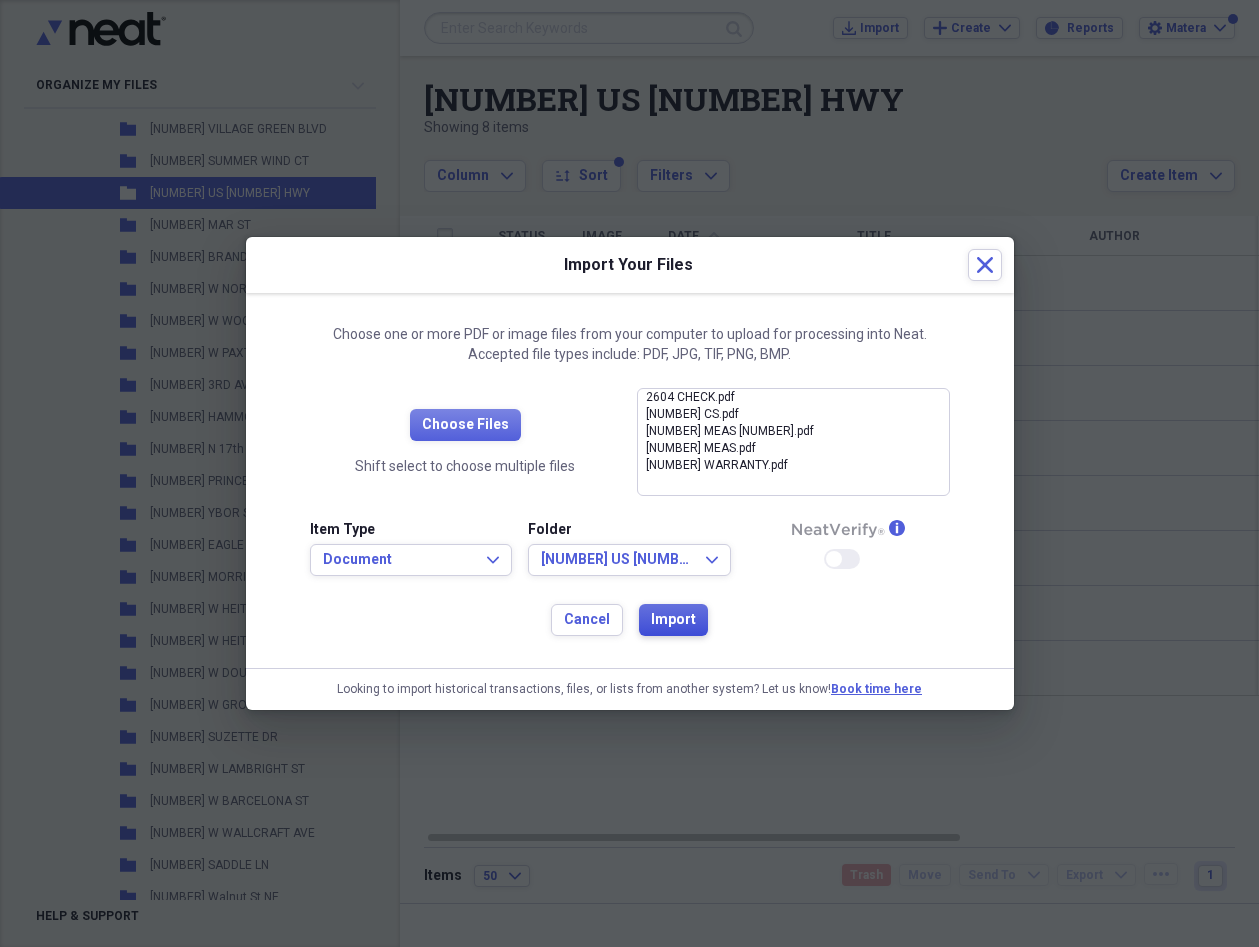 click on "Import" at bounding box center (673, 620) 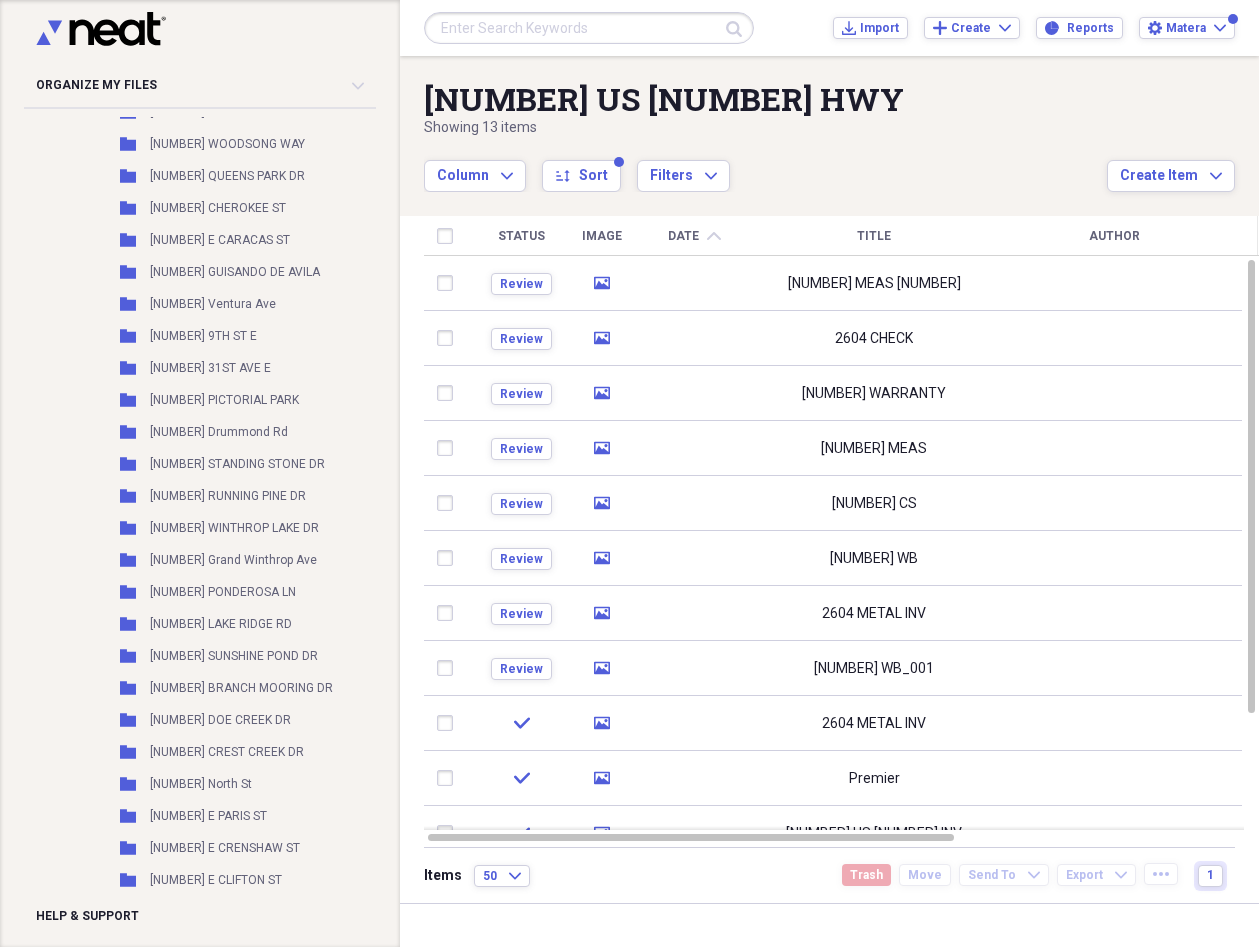 scroll, scrollTop: 592, scrollLeft: 0, axis: vertical 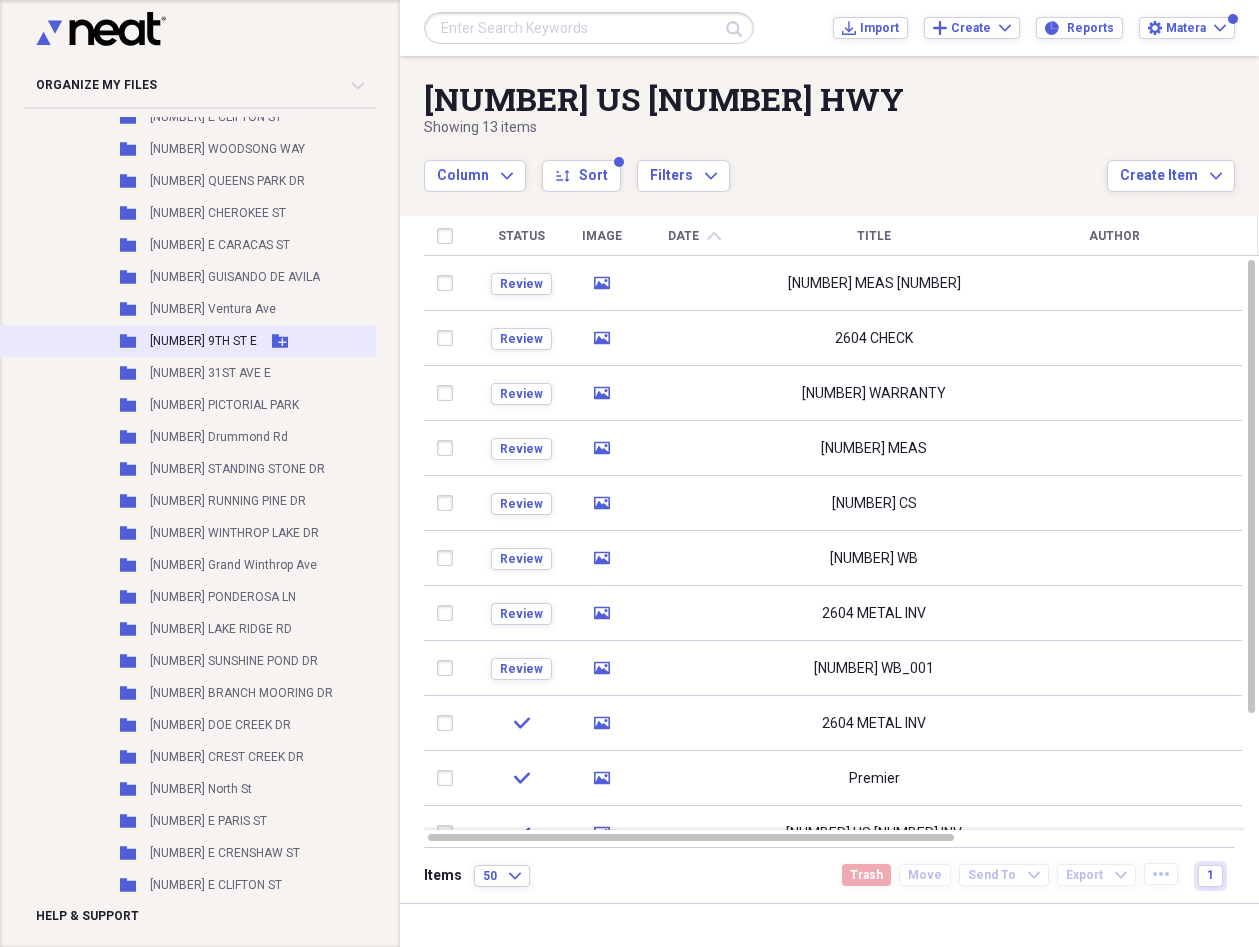 click on "[NUMBER] 9TH ST E" at bounding box center (203, 341) 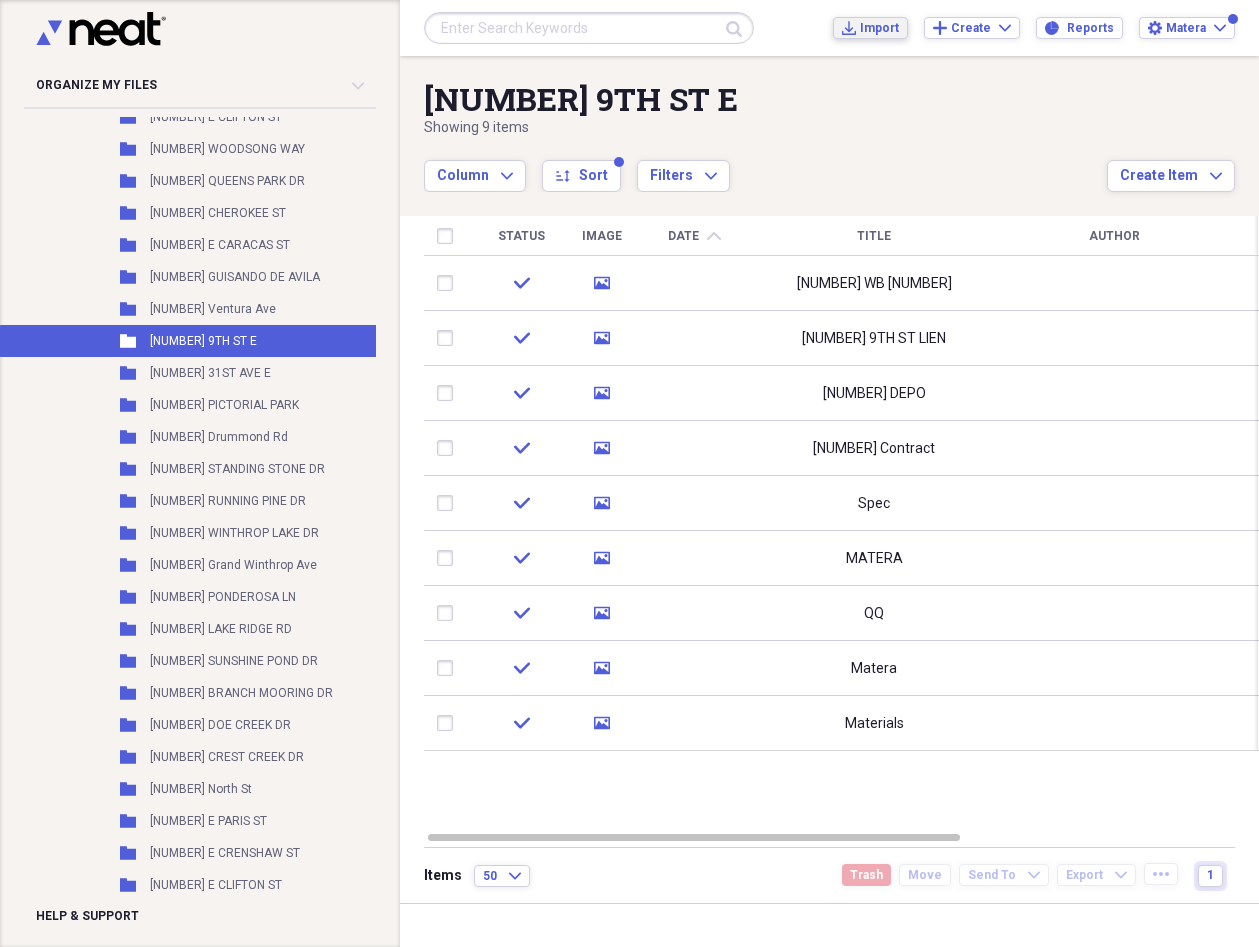 click on "Import" at bounding box center (879, 28) 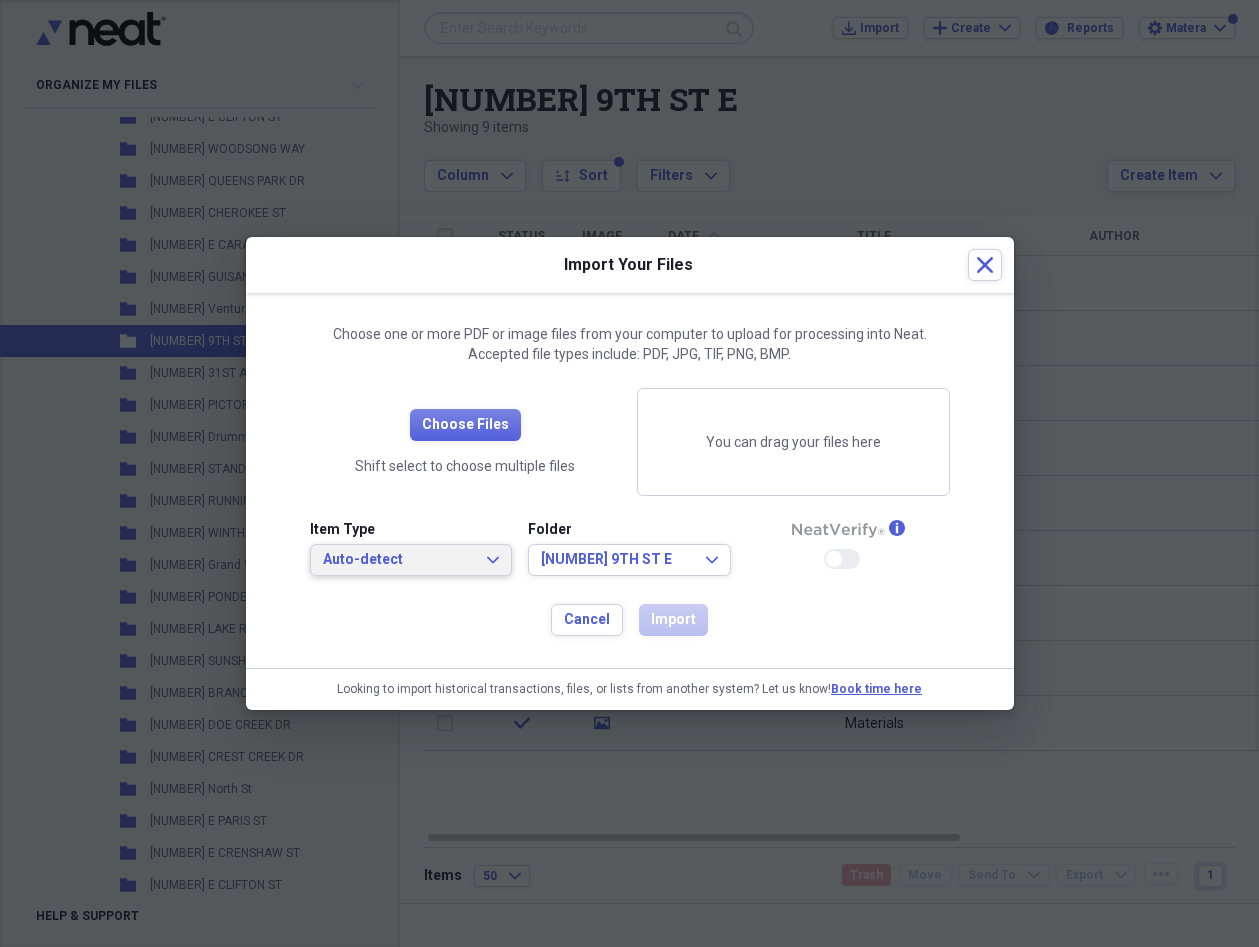 click on "Auto-detect Expand" at bounding box center [411, 560] 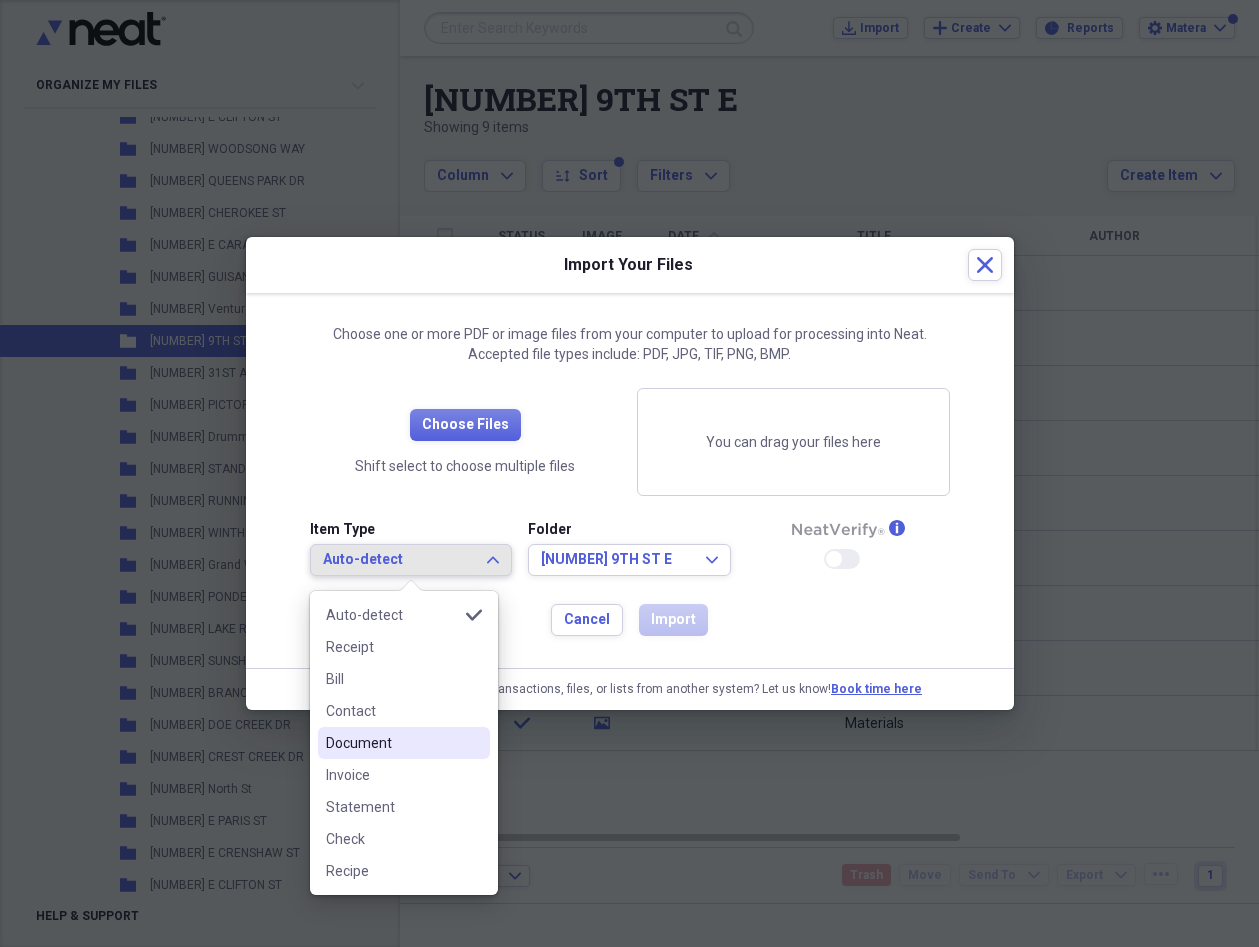 click on "Document" at bounding box center [392, 743] 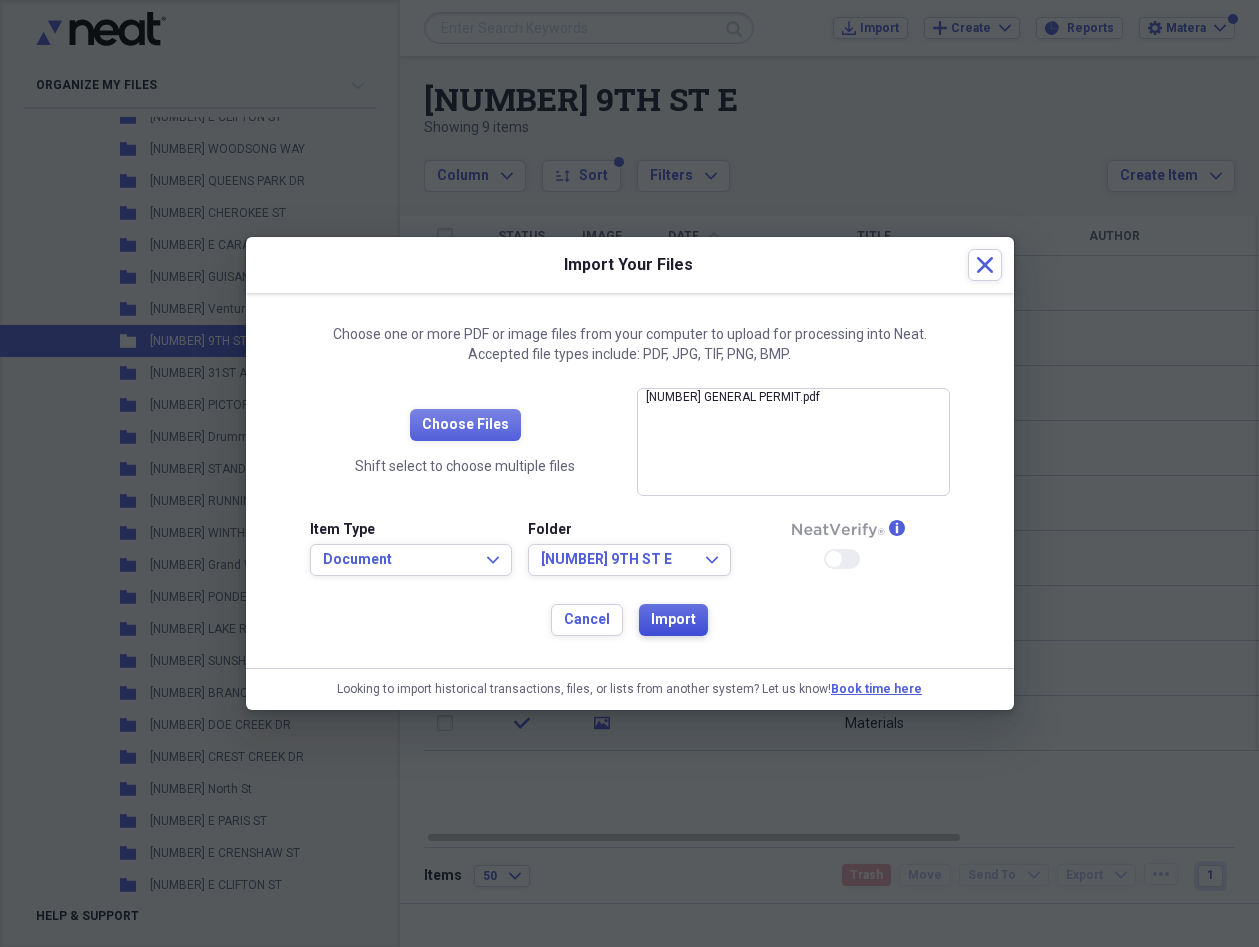 click on "Import" at bounding box center [673, 620] 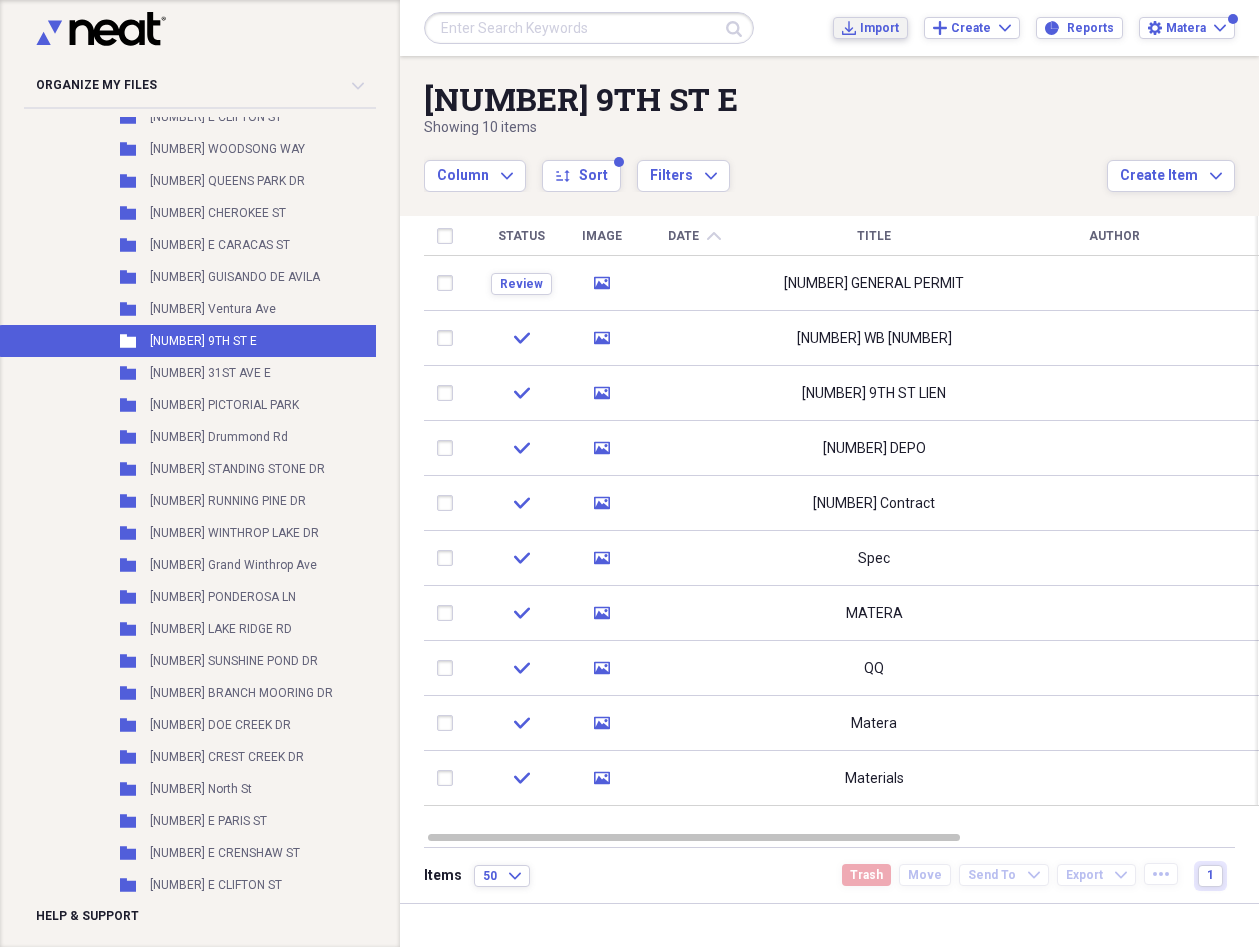 click on "Import" at bounding box center (879, 28) 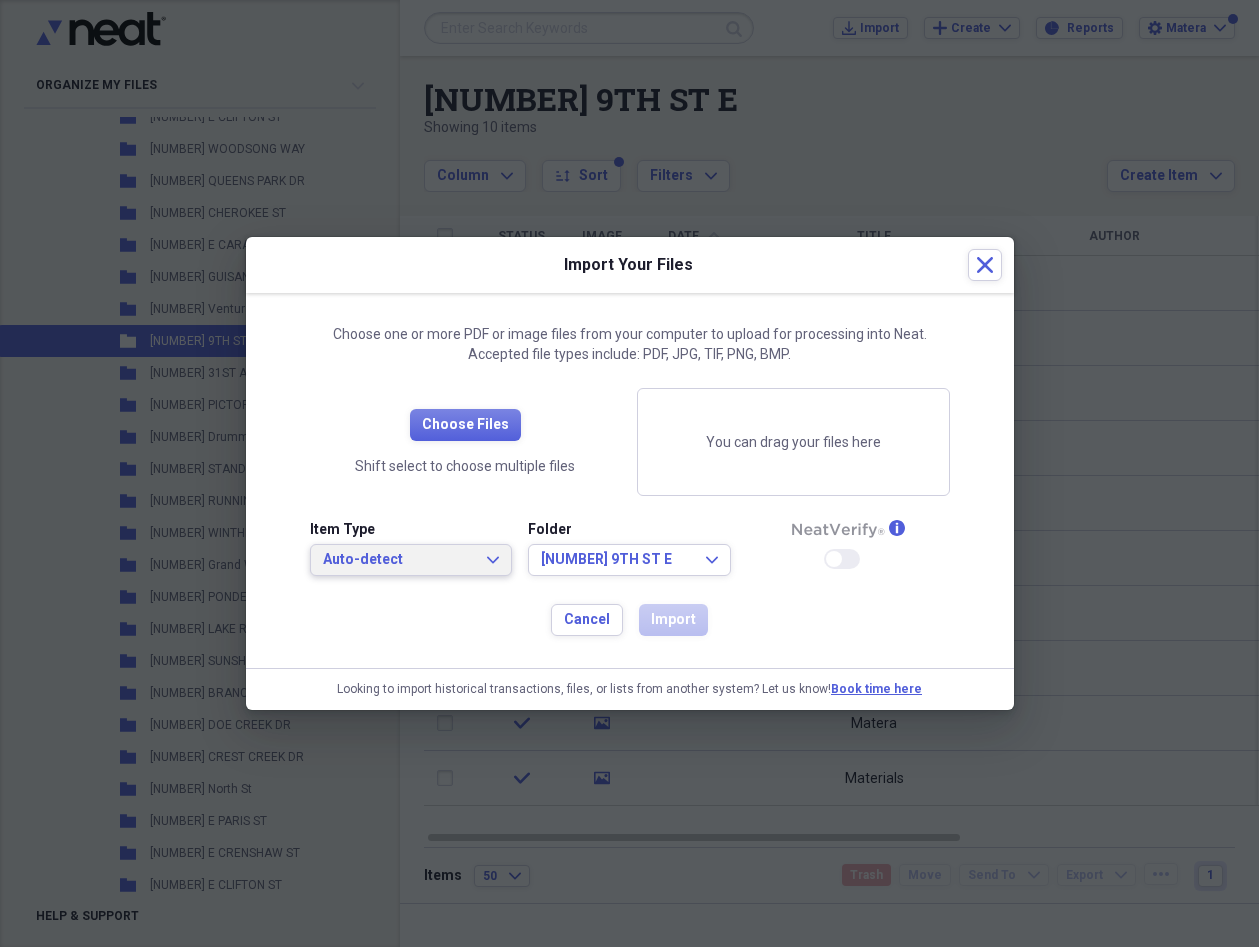 click on "Auto-detect" at bounding box center (399, 560) 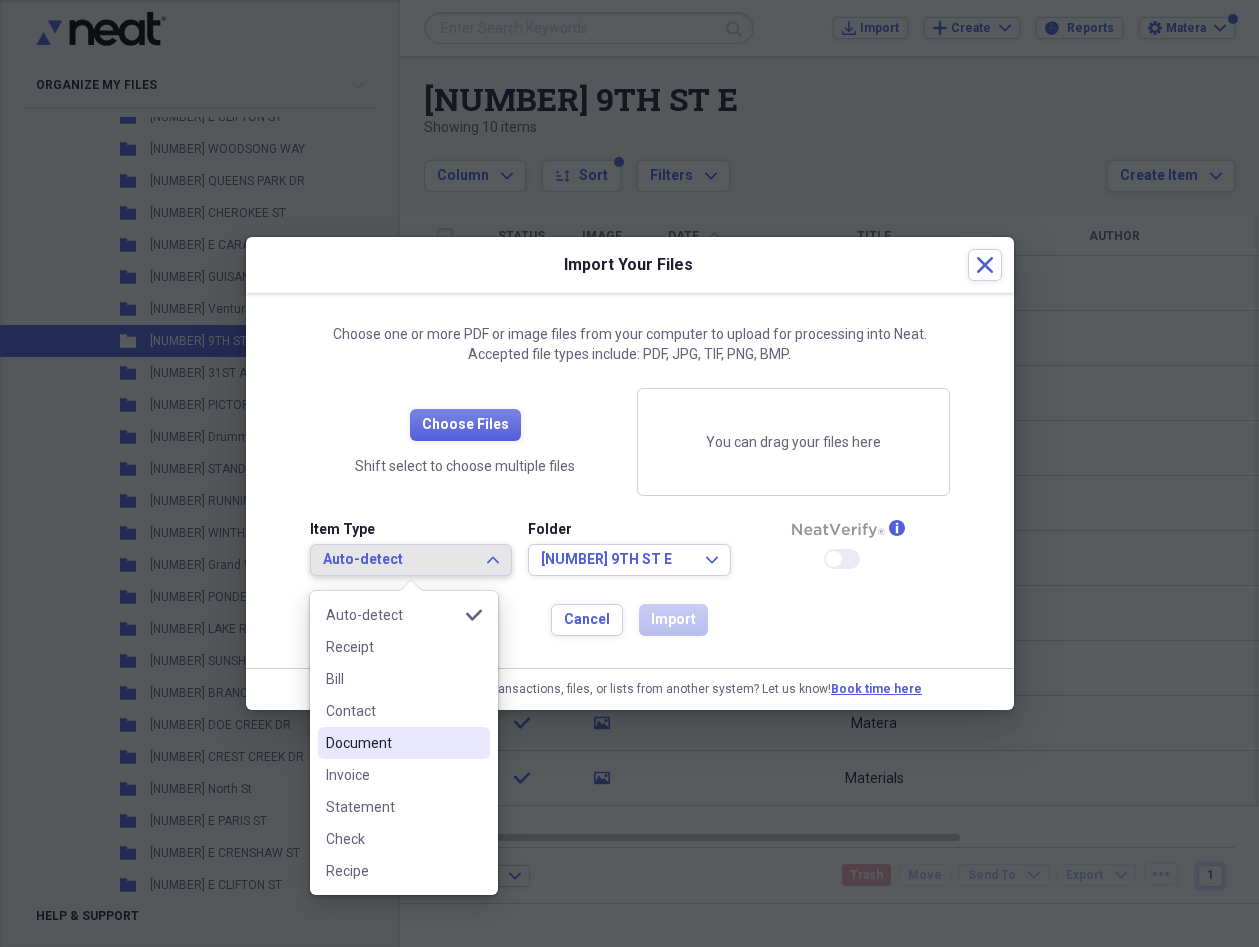 click on "Document" at bounding box center [404, 743] 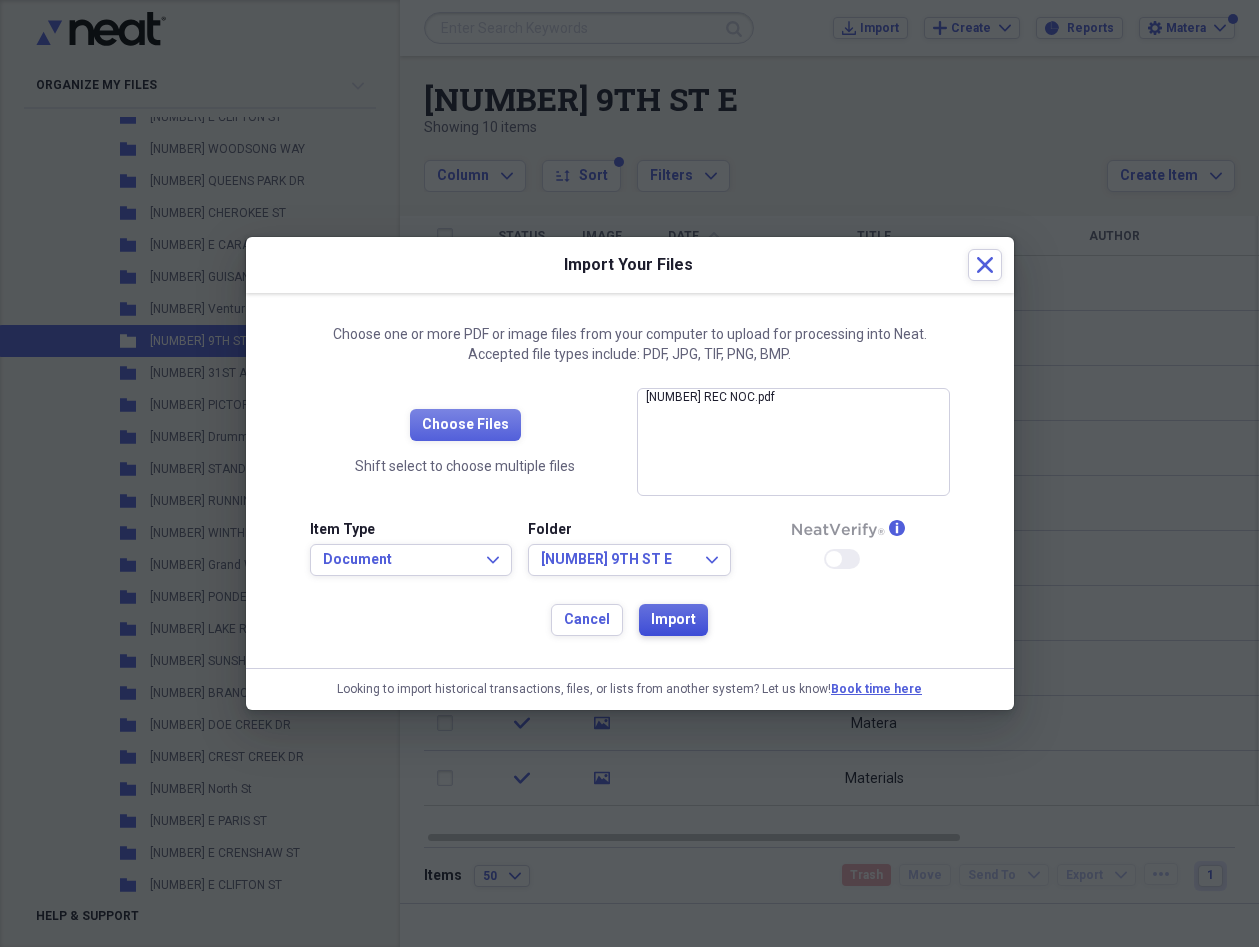 click on "Import" at bounding box center (673, 620) 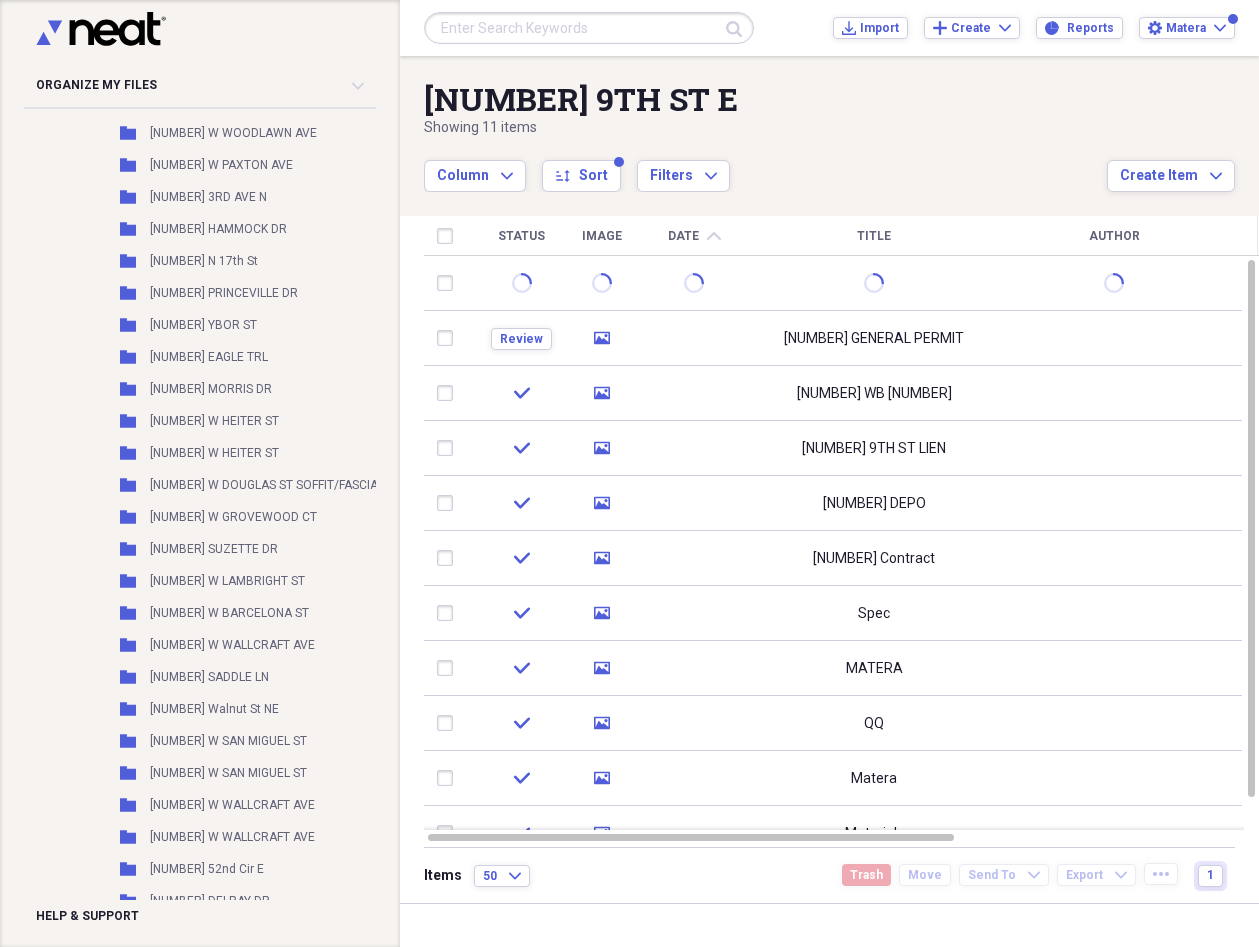 scroll, scrollTop: 3556, scrollLeft: 0, axis: vertical 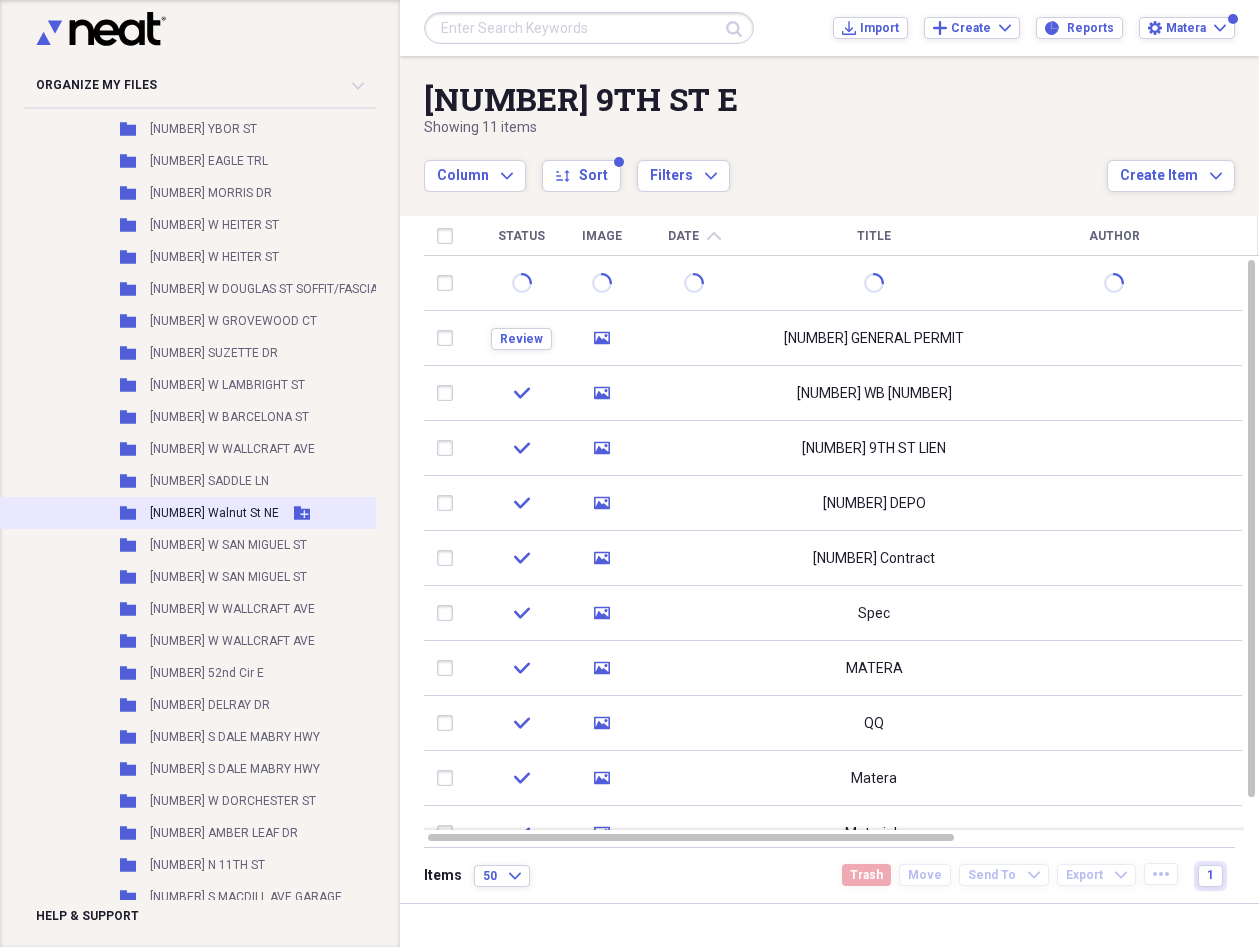 click on "[NUMBER] Walnut St NE" at bounding box center (214, 513) 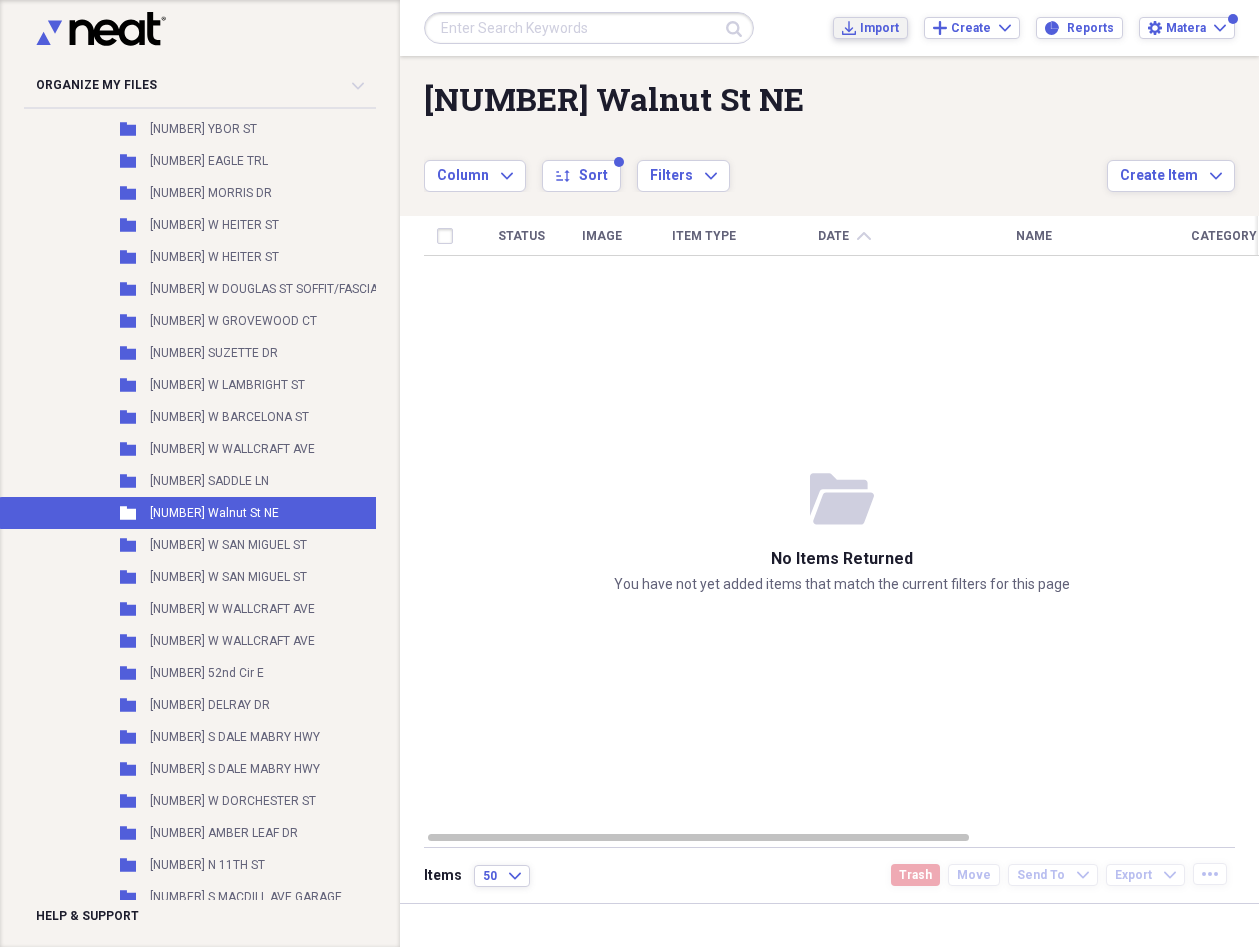 click on "Import Import" at bounding box center (870, 28) 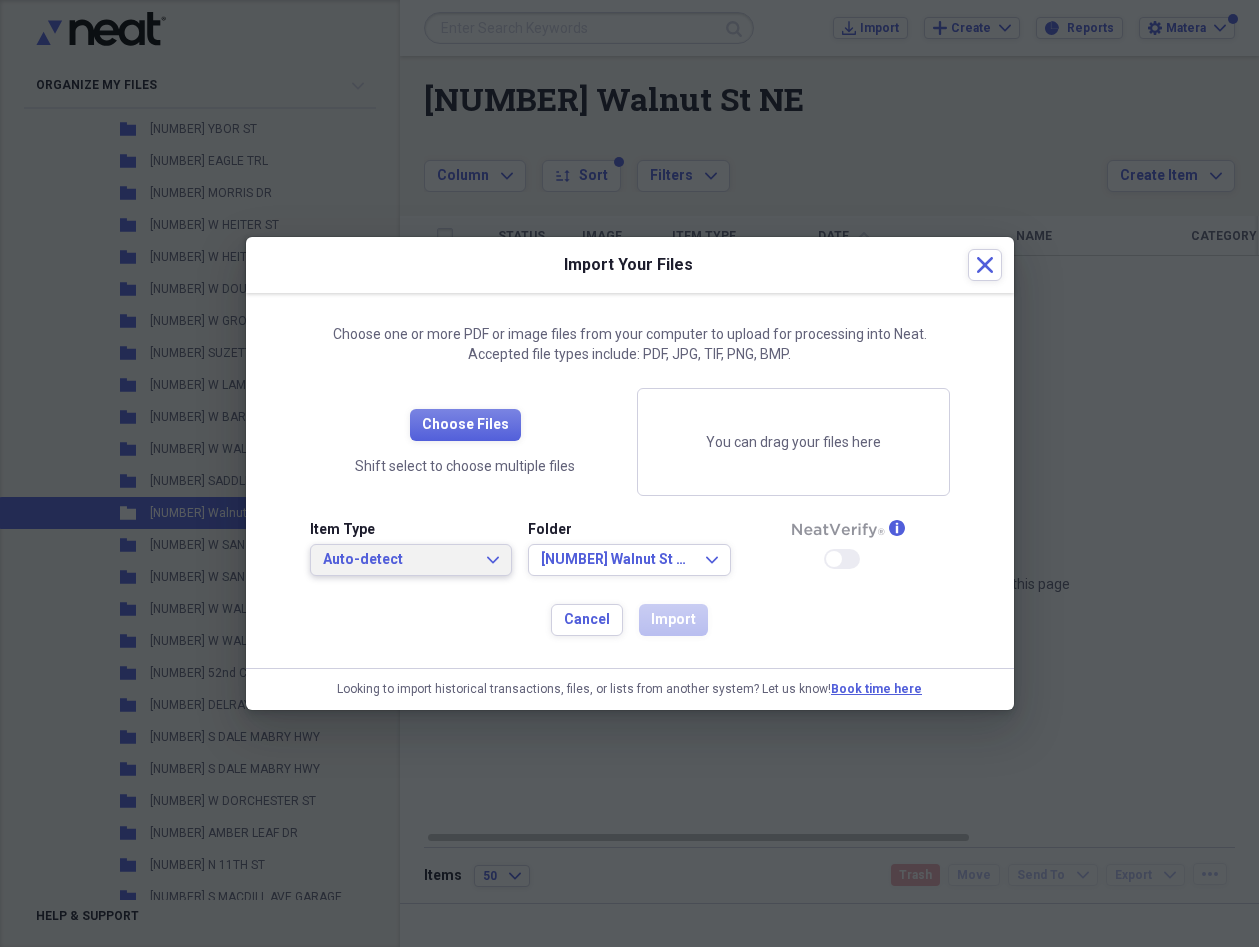 click on "Item Type Auto-detect Expand" at bounding box center (411, 548) 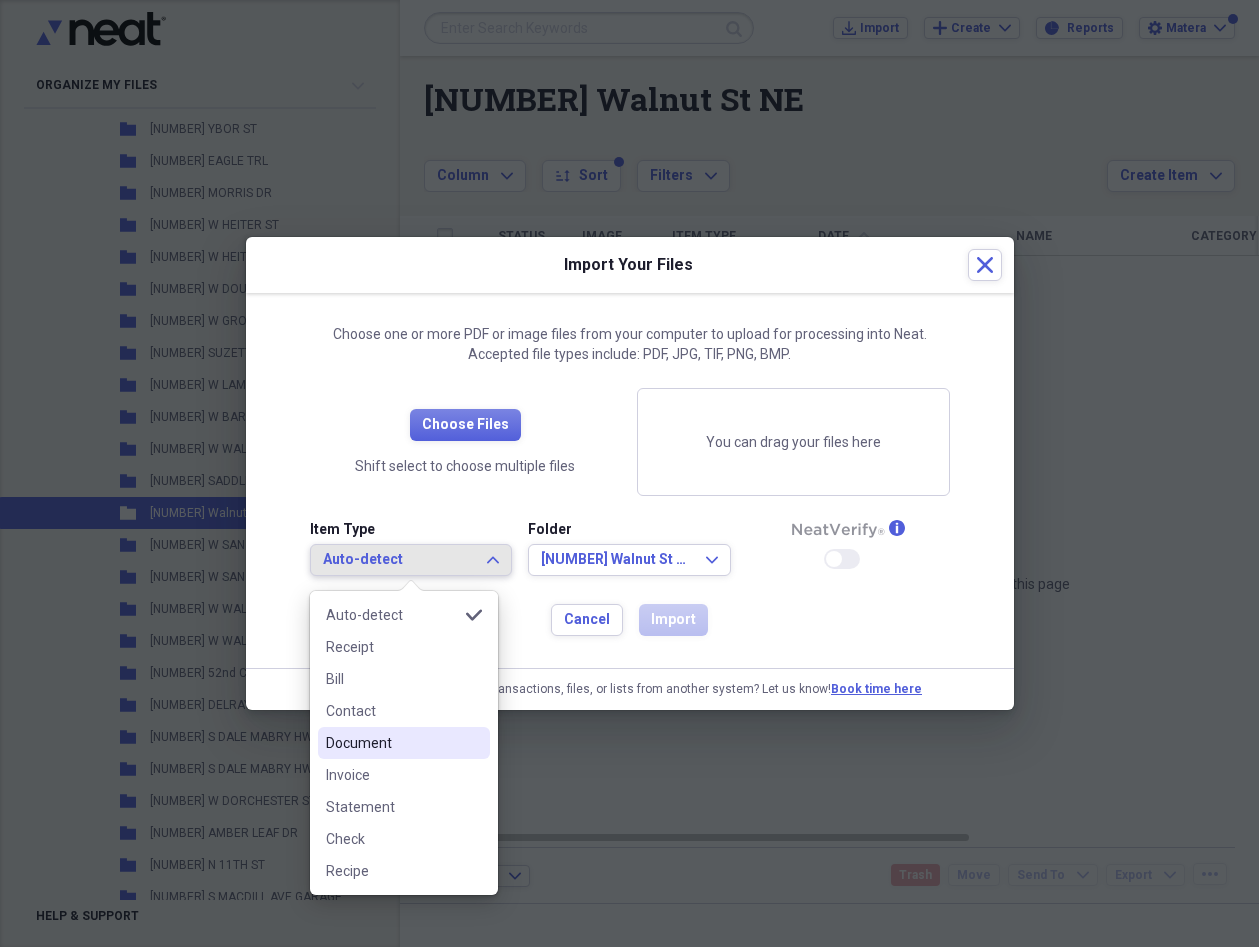 click on "Document" at bounding box center [392, 743] 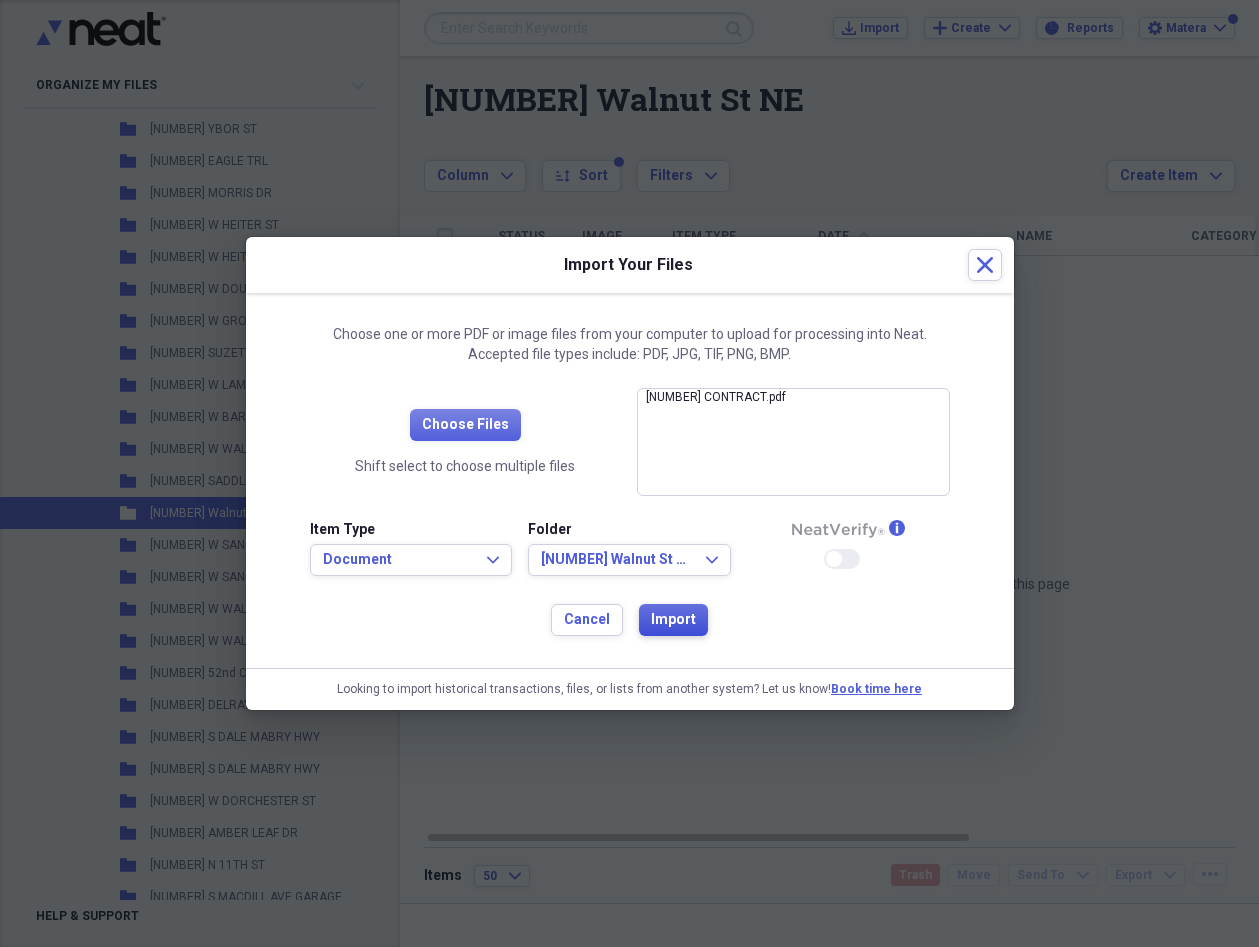click on "Import" at bounding box center [673, 620] 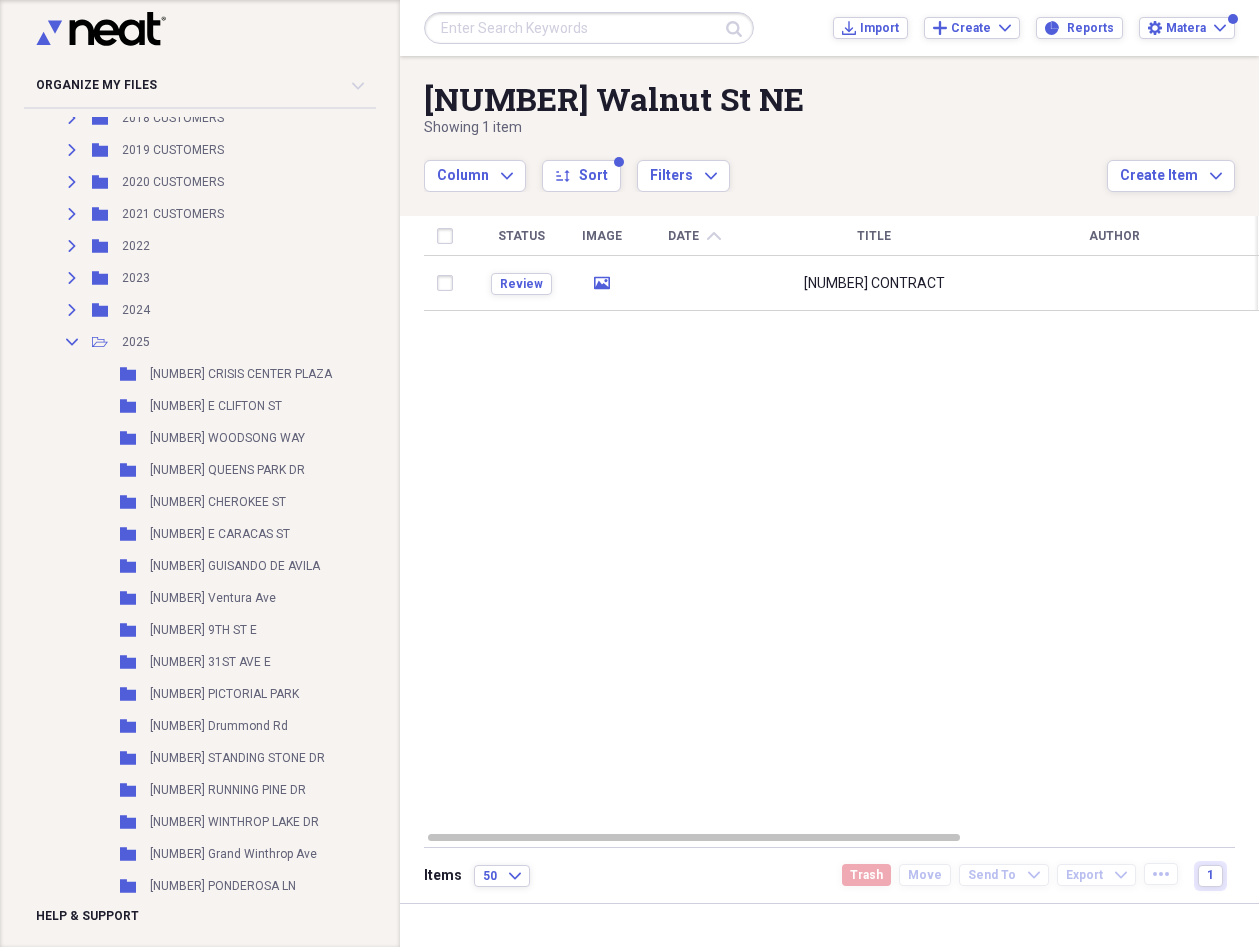 scroll, scrollTop: 0, scrollLeft: 0, axis: both 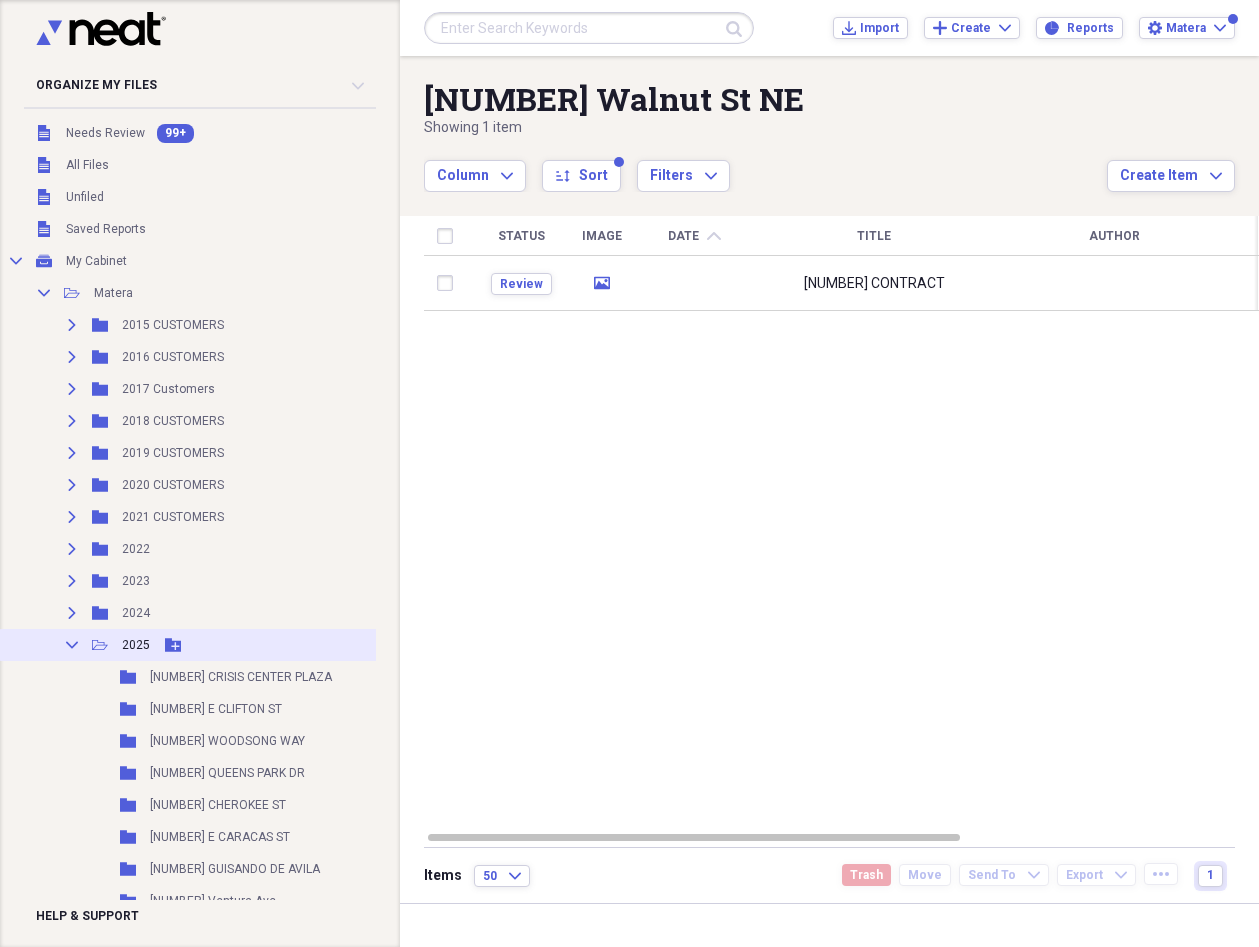 click 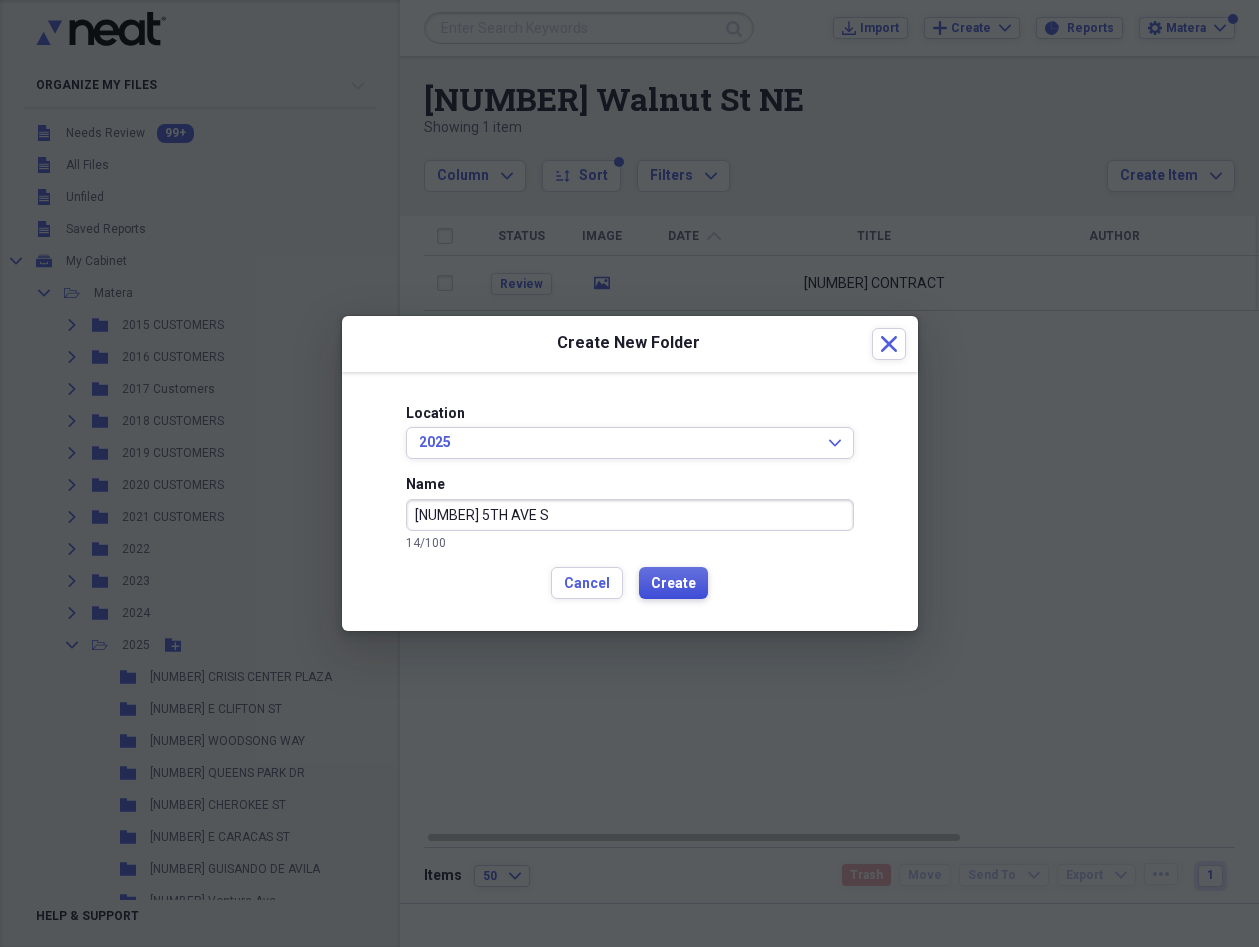 type on "[NUMBER] 5TH AVE S" 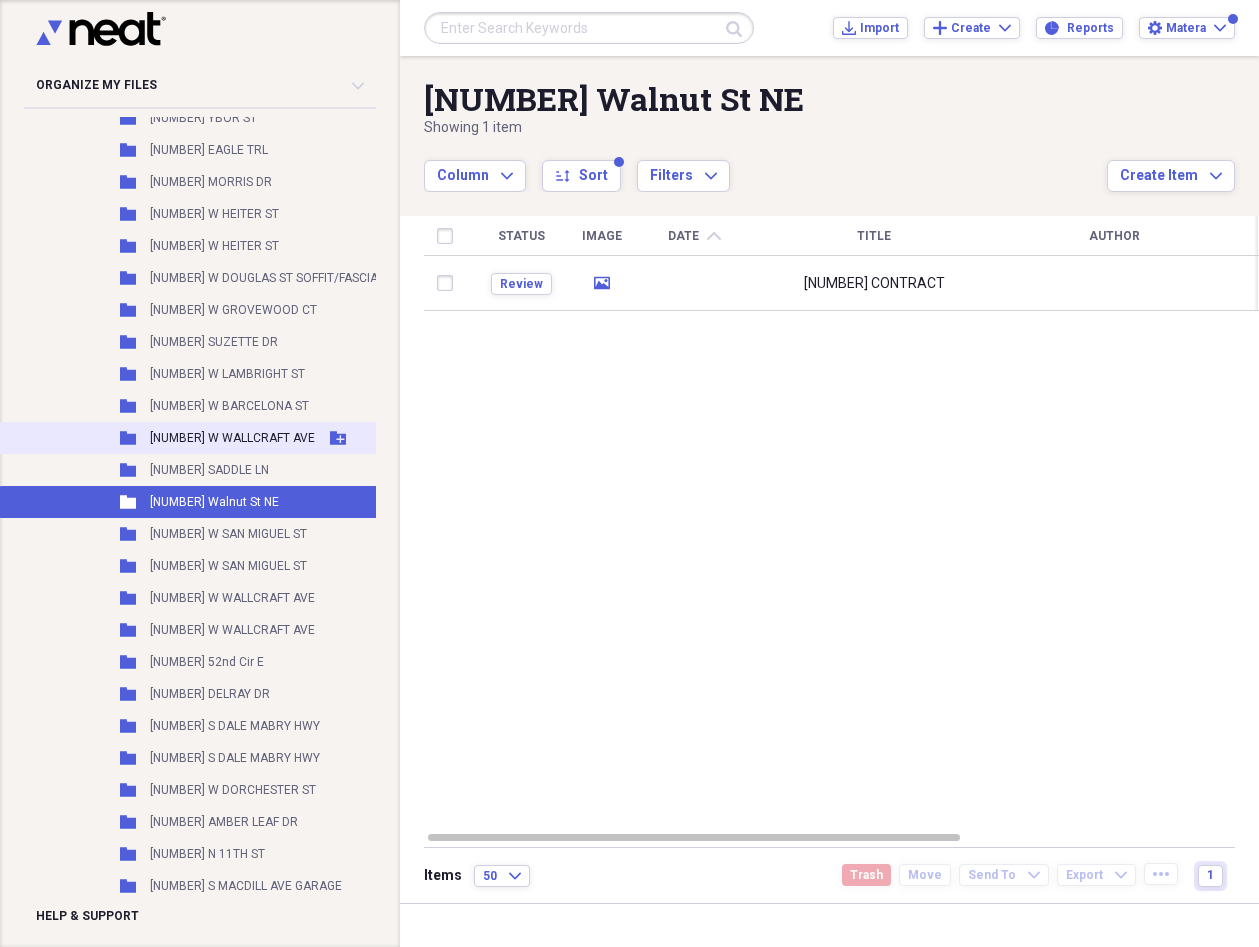 scroll, scrollTop: 3570, scrollLeft: 0, axis: vertical 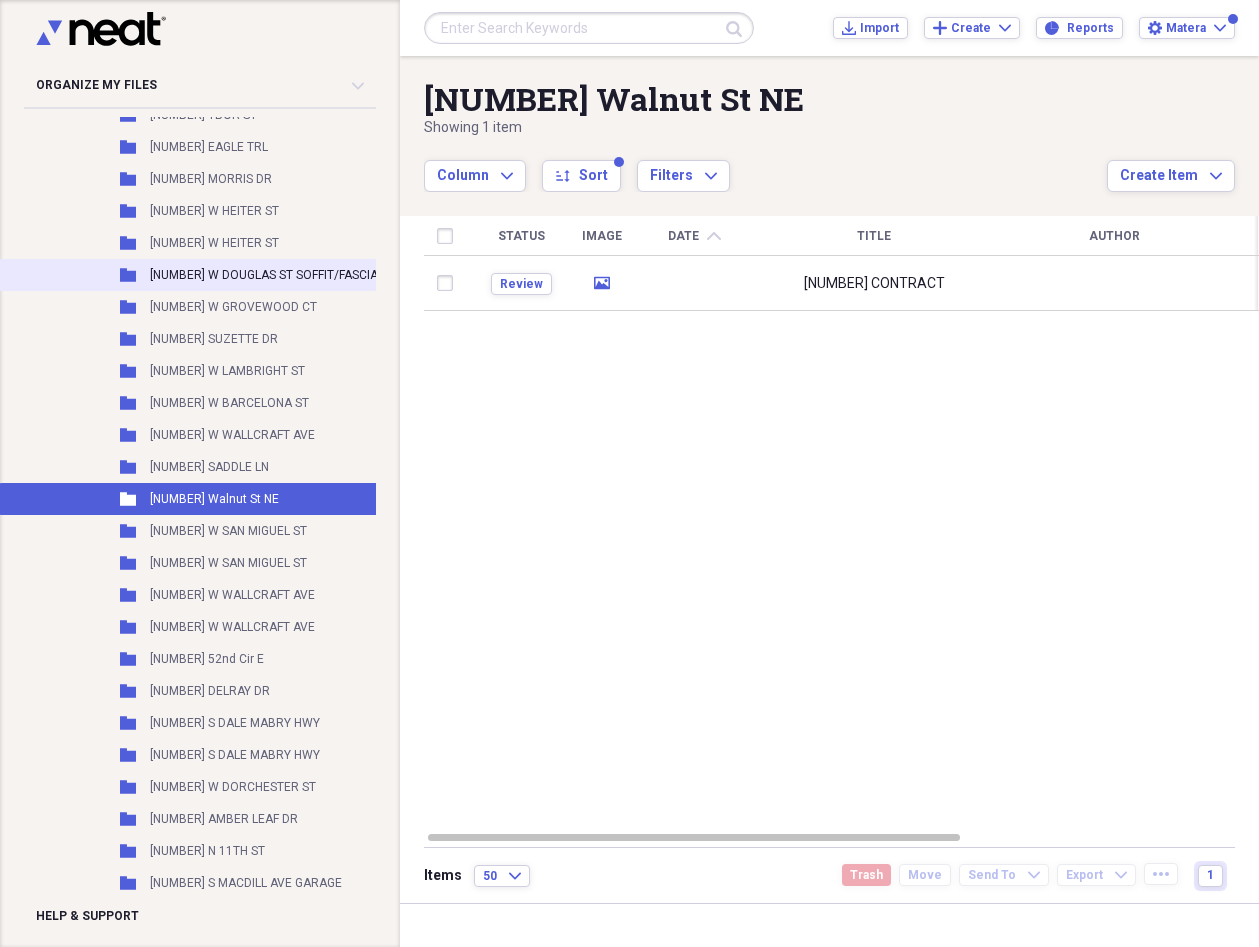 click on "Folder [NUMBER] W DOUGLAS ST SOFFIT/FASCIA Add Folder" at bounding box center [224, 275] 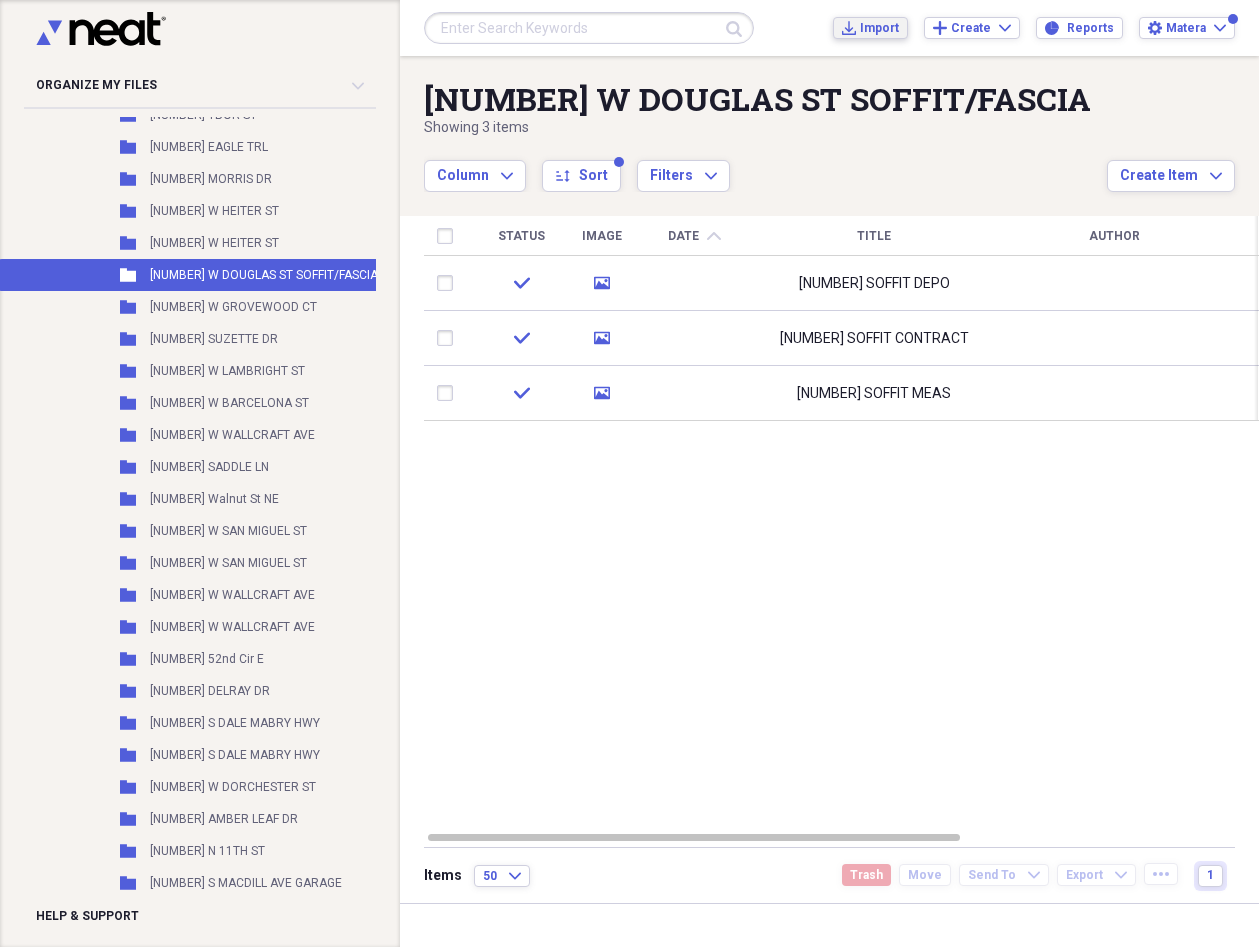 click 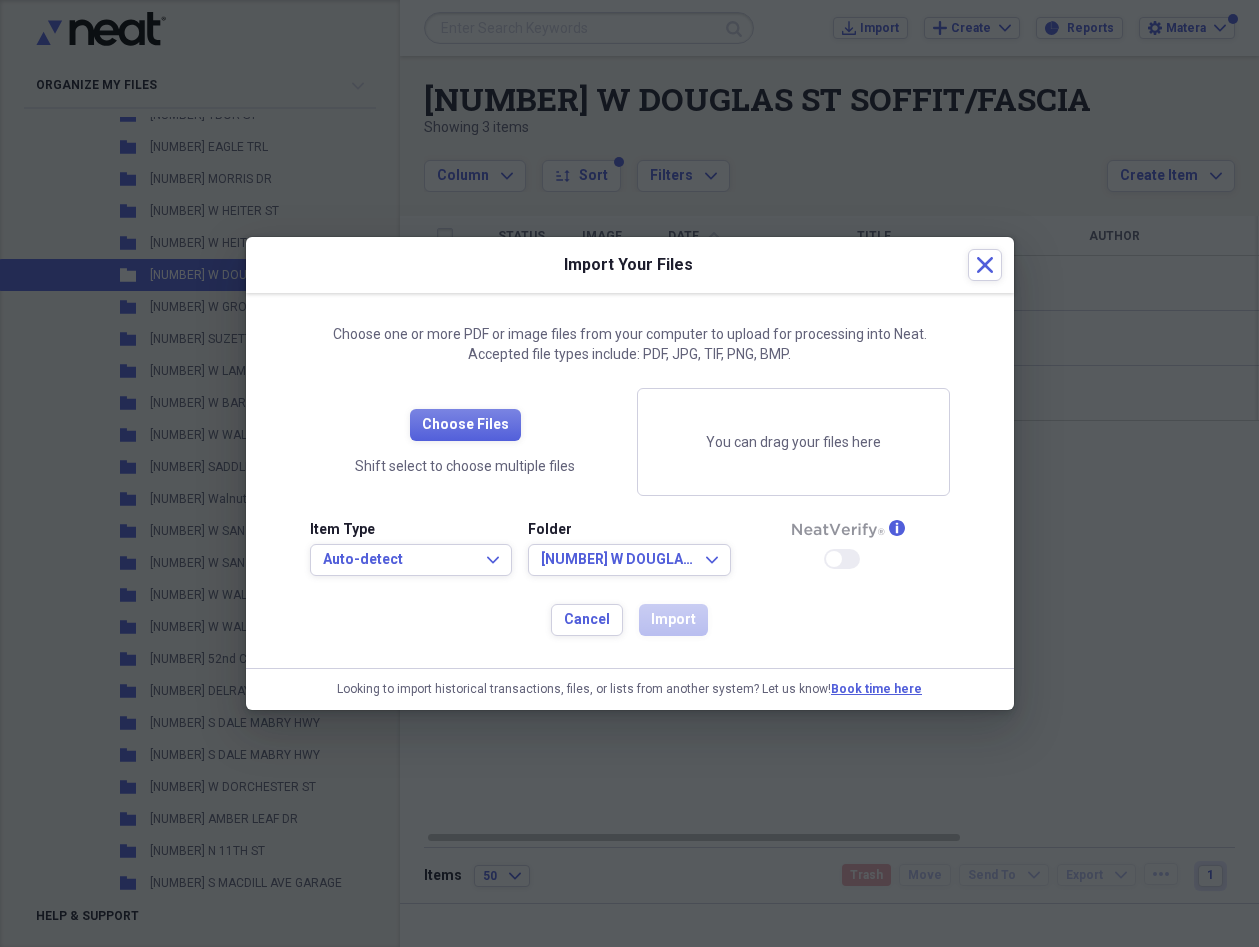 click on "Item Type Auto-detect Expand Folder [NUMBER] W DOUGLAS ST SOFFIT/FASCIA Expand info Enable Neat Verify" at bounding box center (630, 556) 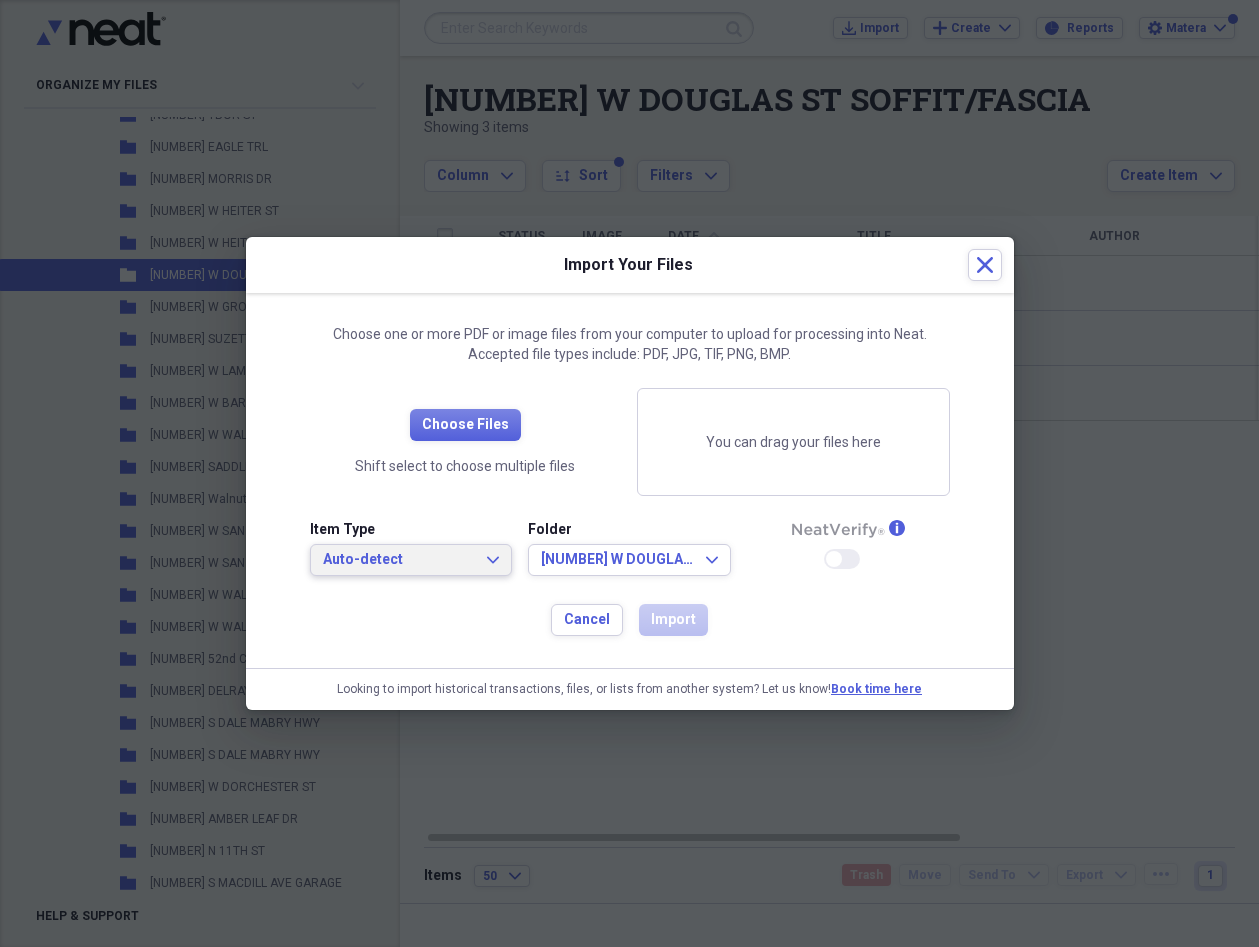click on "Auto-detect" at bounding box center [399, 560] 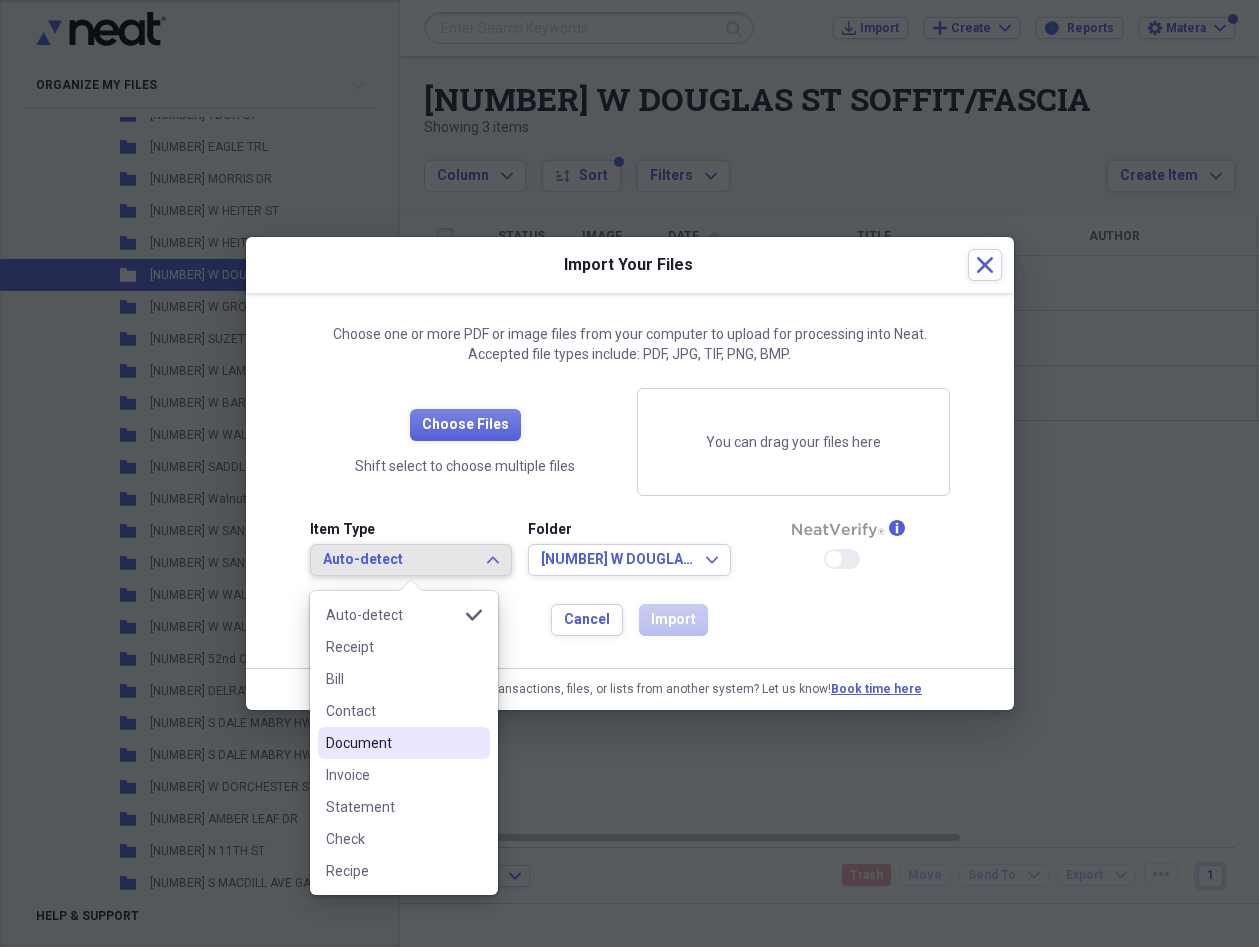 click on "Document" at bounding box center [392, 743] 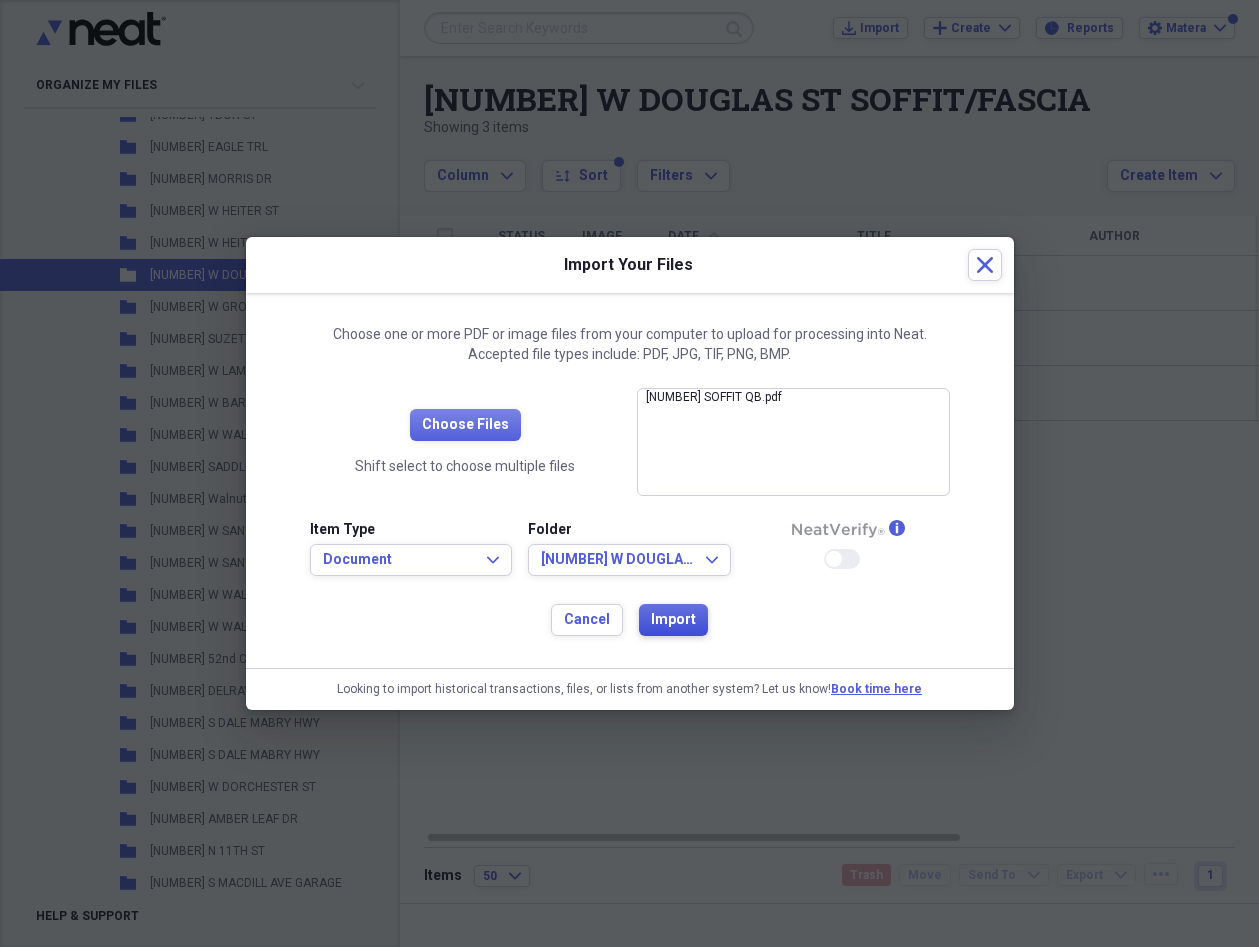 click on "Import" at bounding box center (673, 620) 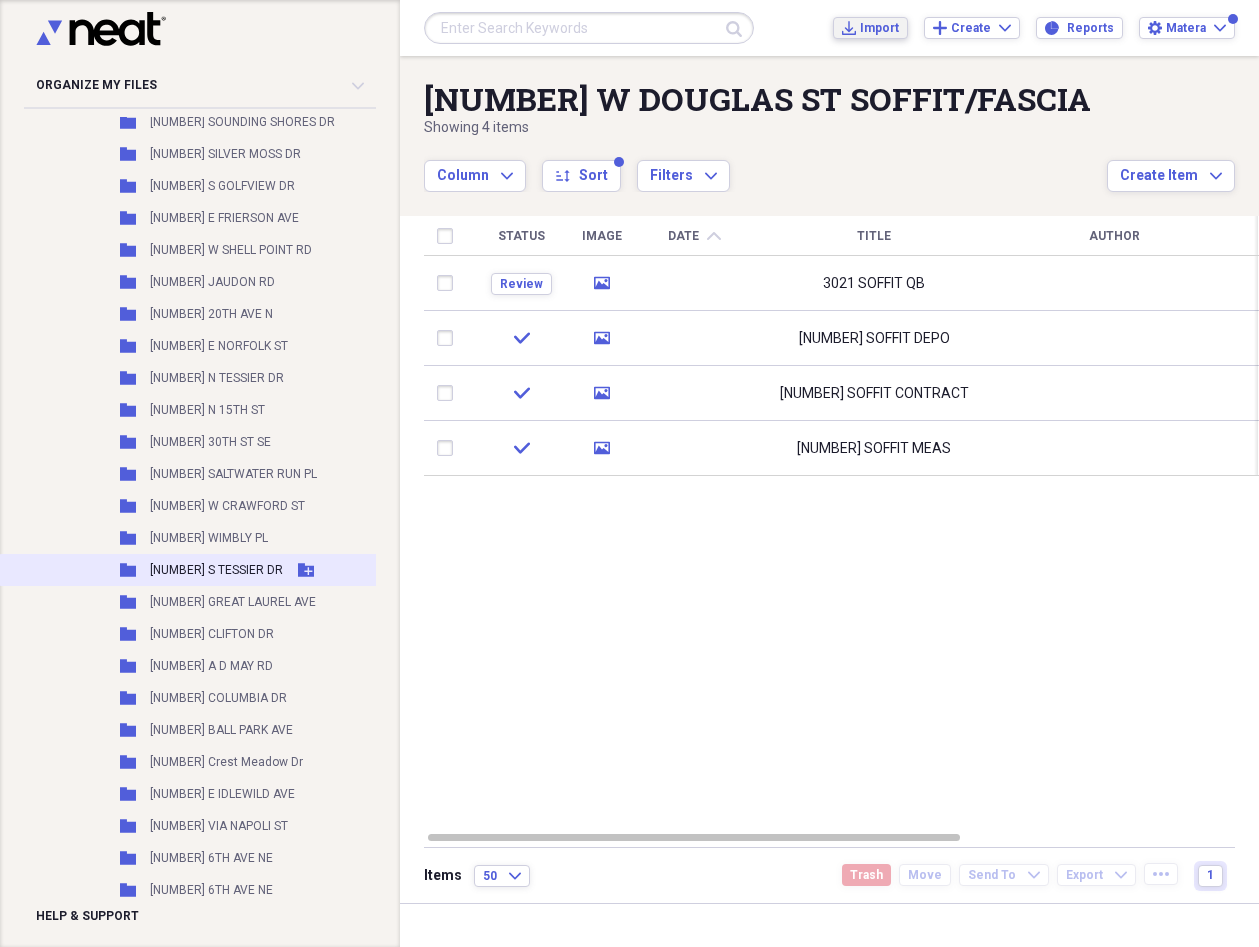 scroll, scrollTop: 2271, scrollLeft: 0, axis: vertical 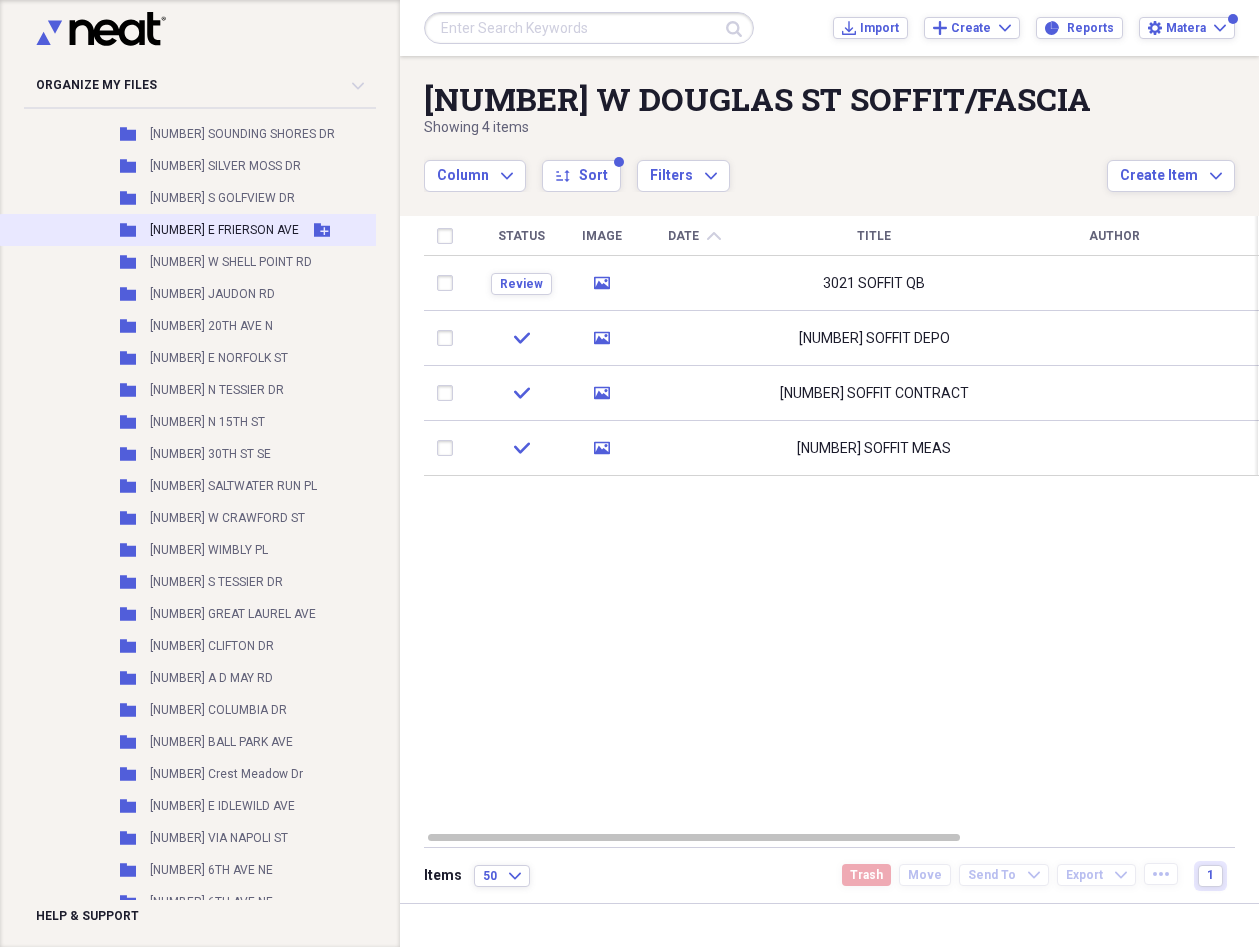 click on "[NUMBER] E FRIERSON AVE" at bounding box center (224, 230) 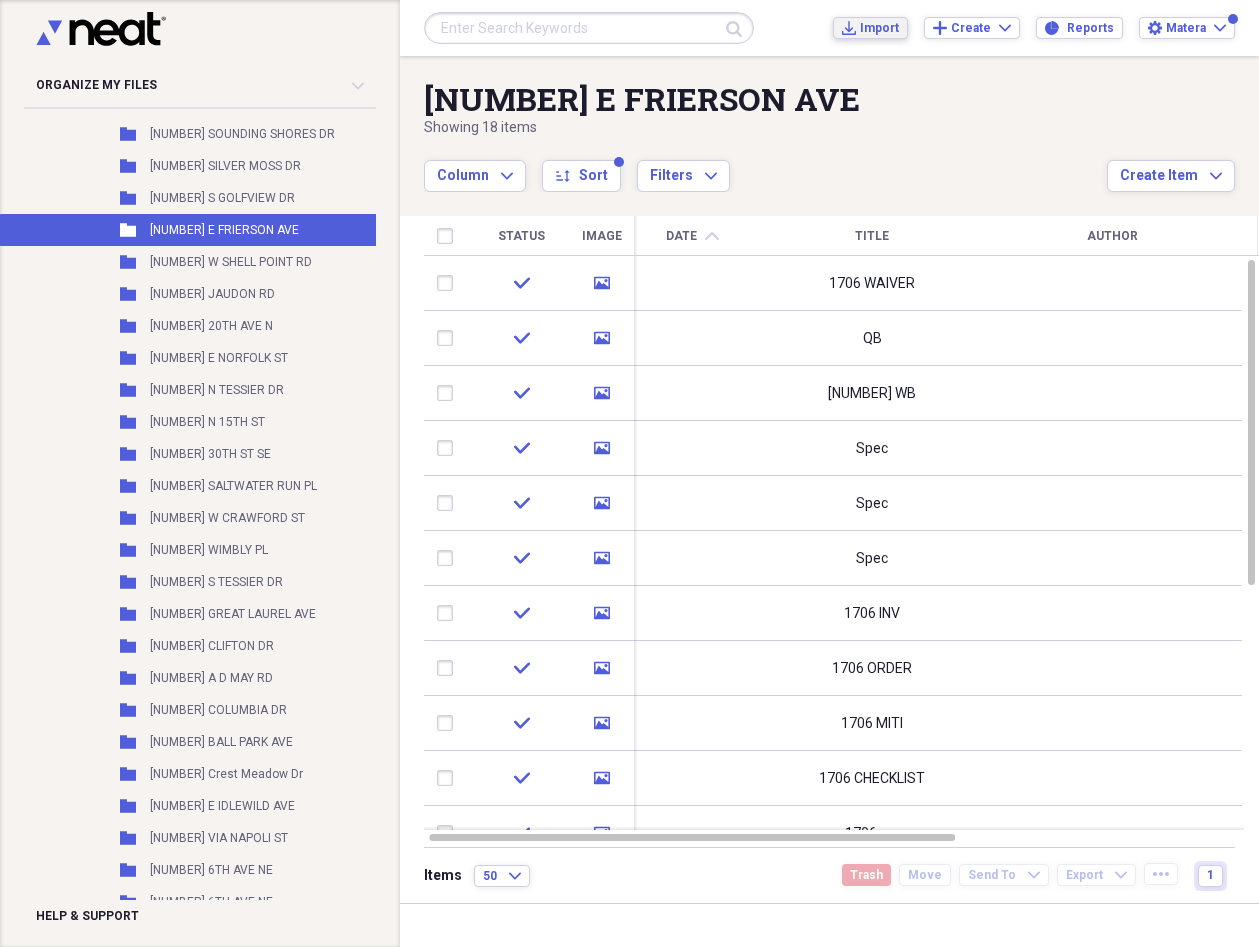 click on "Import" at bounding box center (879, 28) 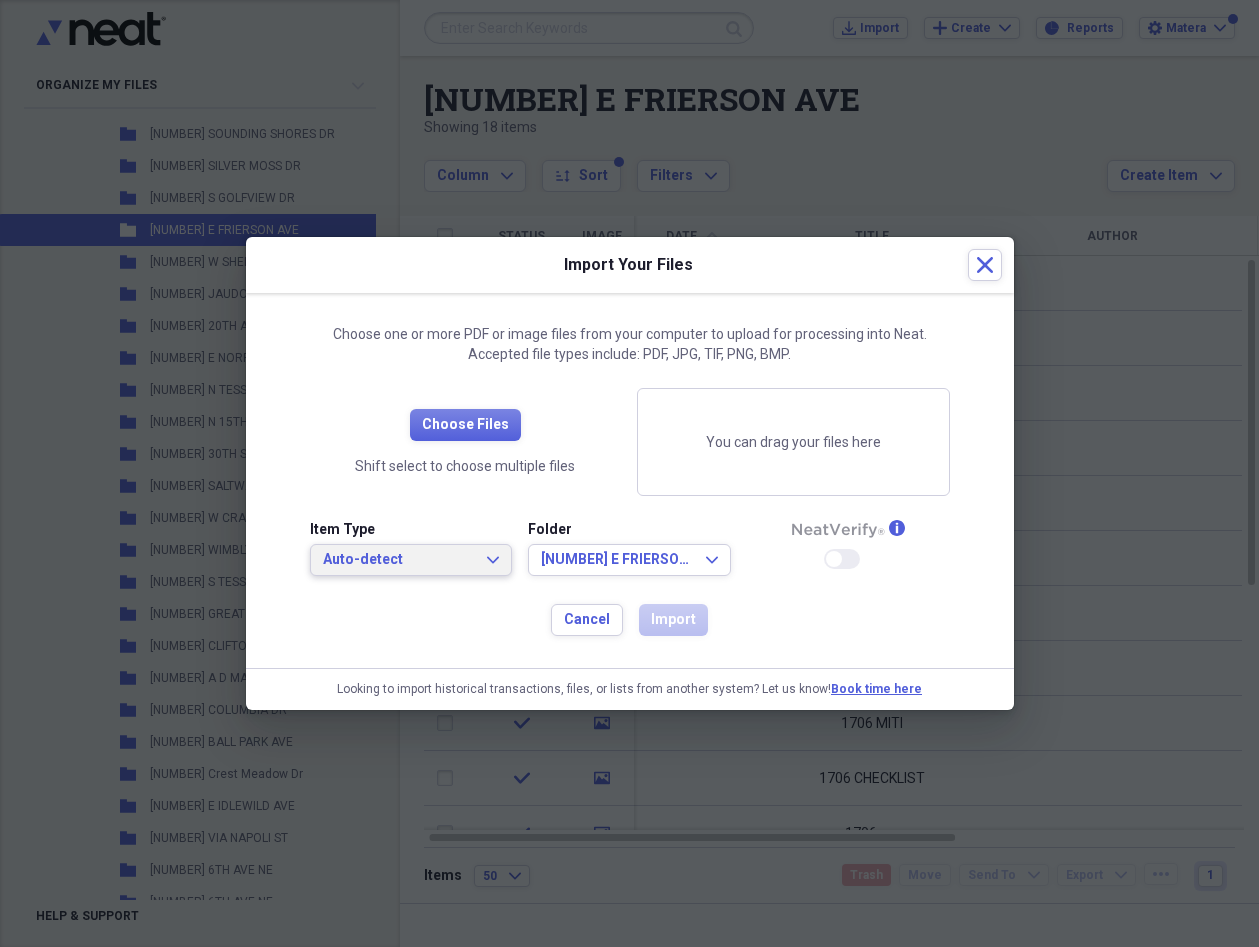 click on "Auto-detect" at bounding box center (399, 560) 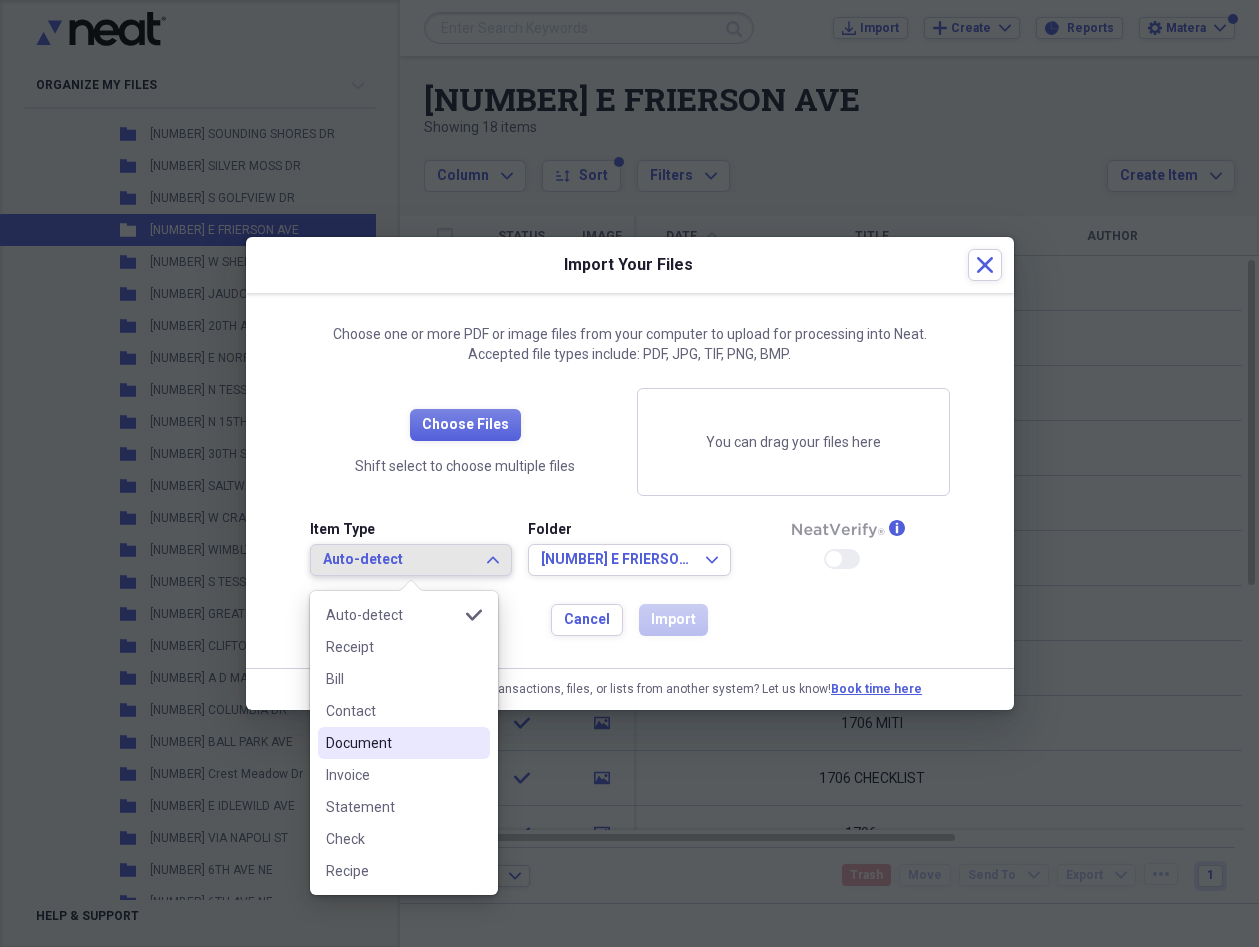 drag, startPoint x: 398, startPoint y: 740, endPoint x: 409, endPoint y: 733, distance: 13.038404 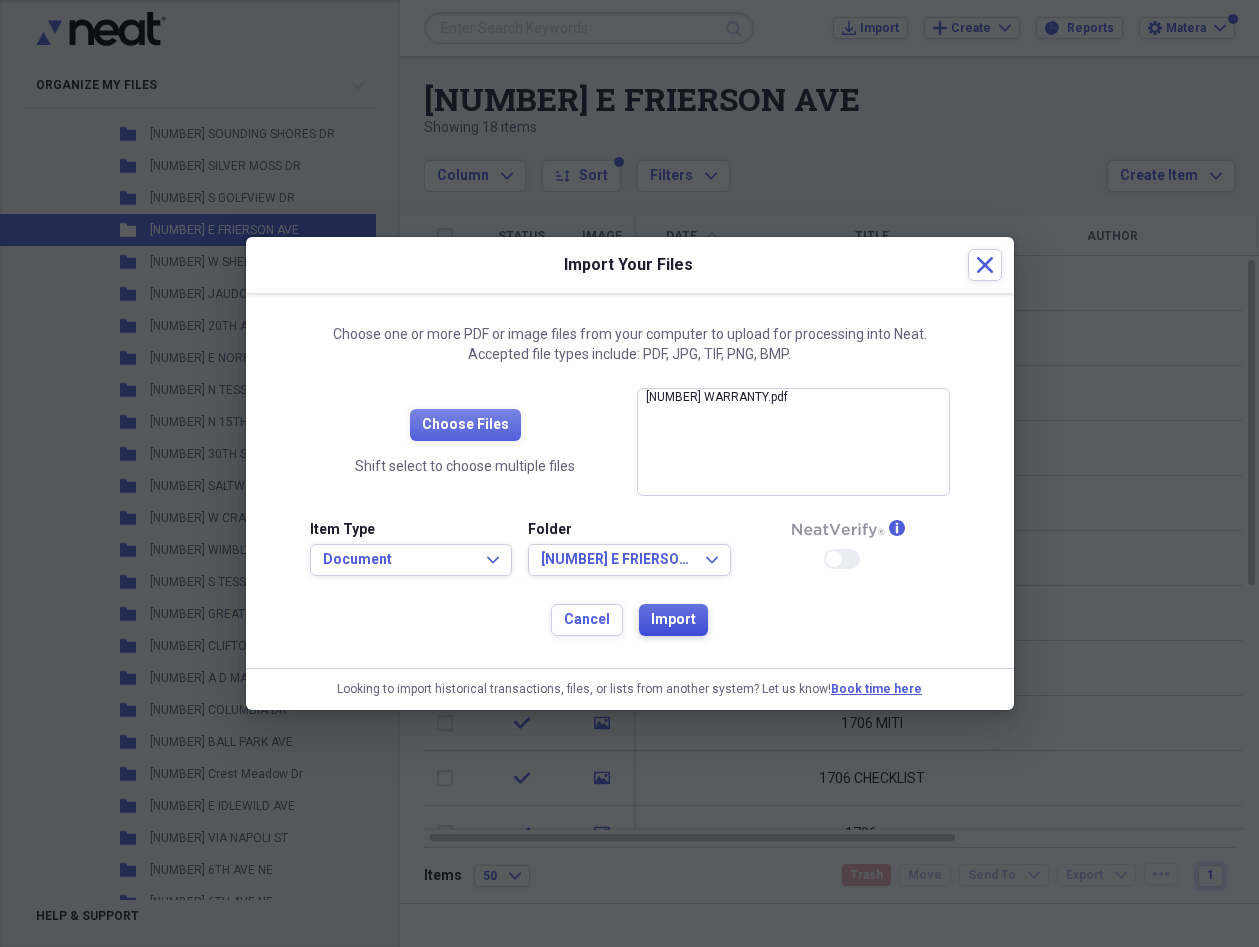 click on "Import" at bounding box center (673, 620) 